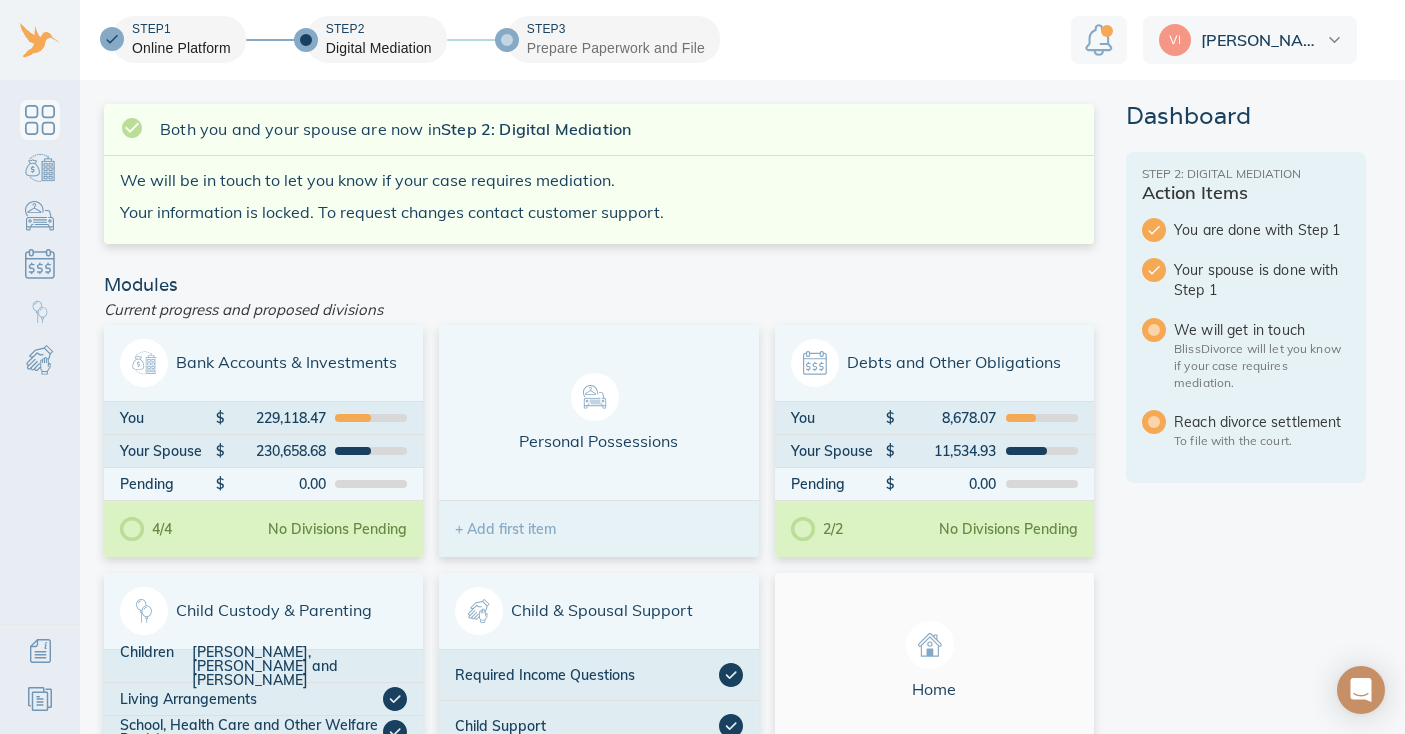 scroll, scrollTop: 0, scrollLeft: 0, axis: both 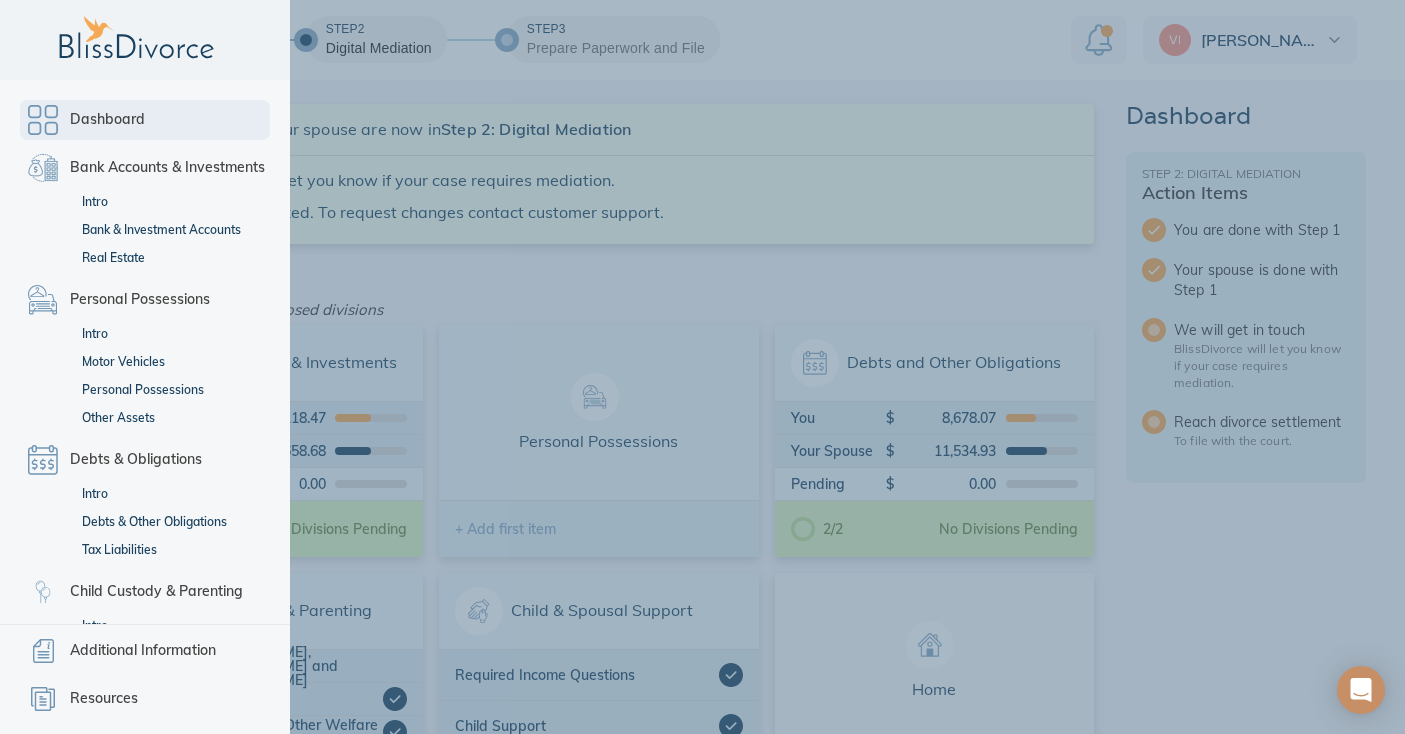 click on "Dashboard" at bounding box center (107, 120) 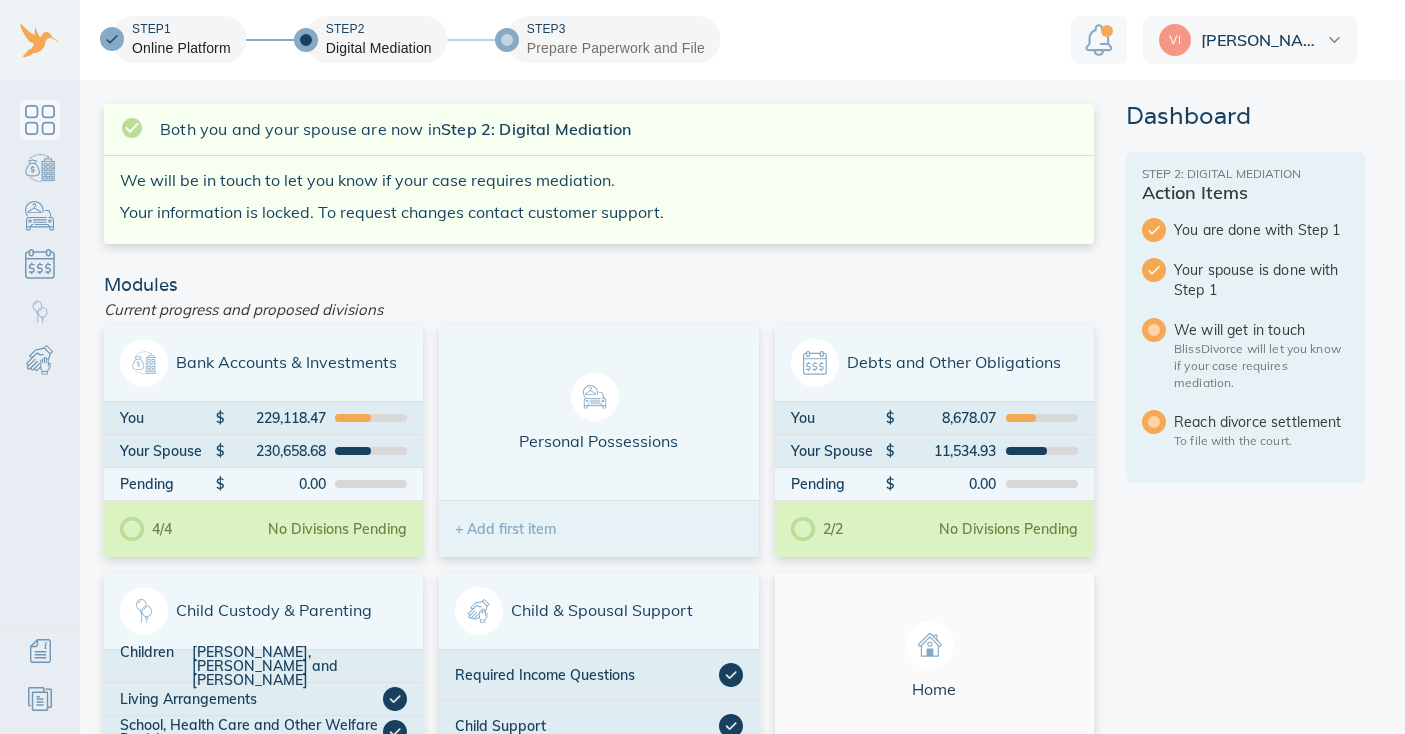 scroll, scrollTop: 0, scrollLeft: 0, axis: both 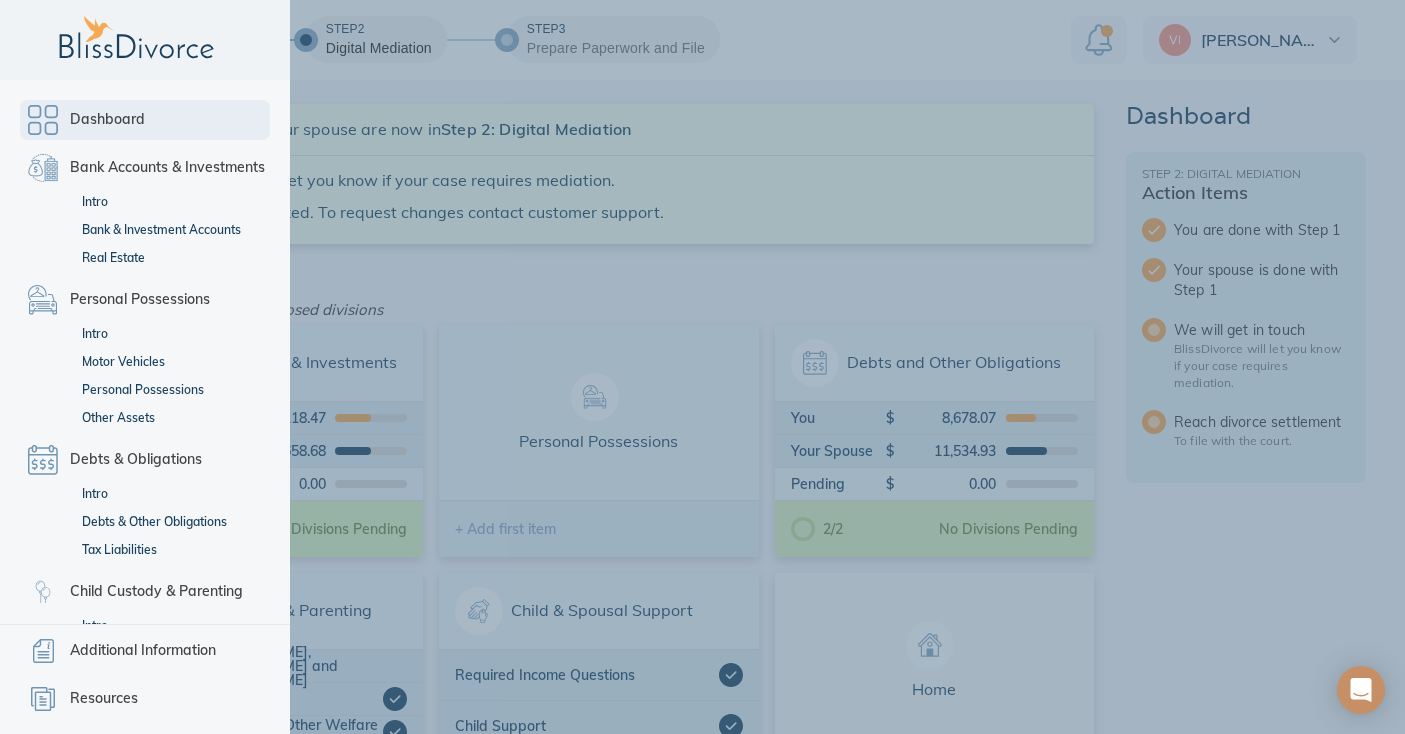 click on "Dashboard" at bounding box center [145, 120] 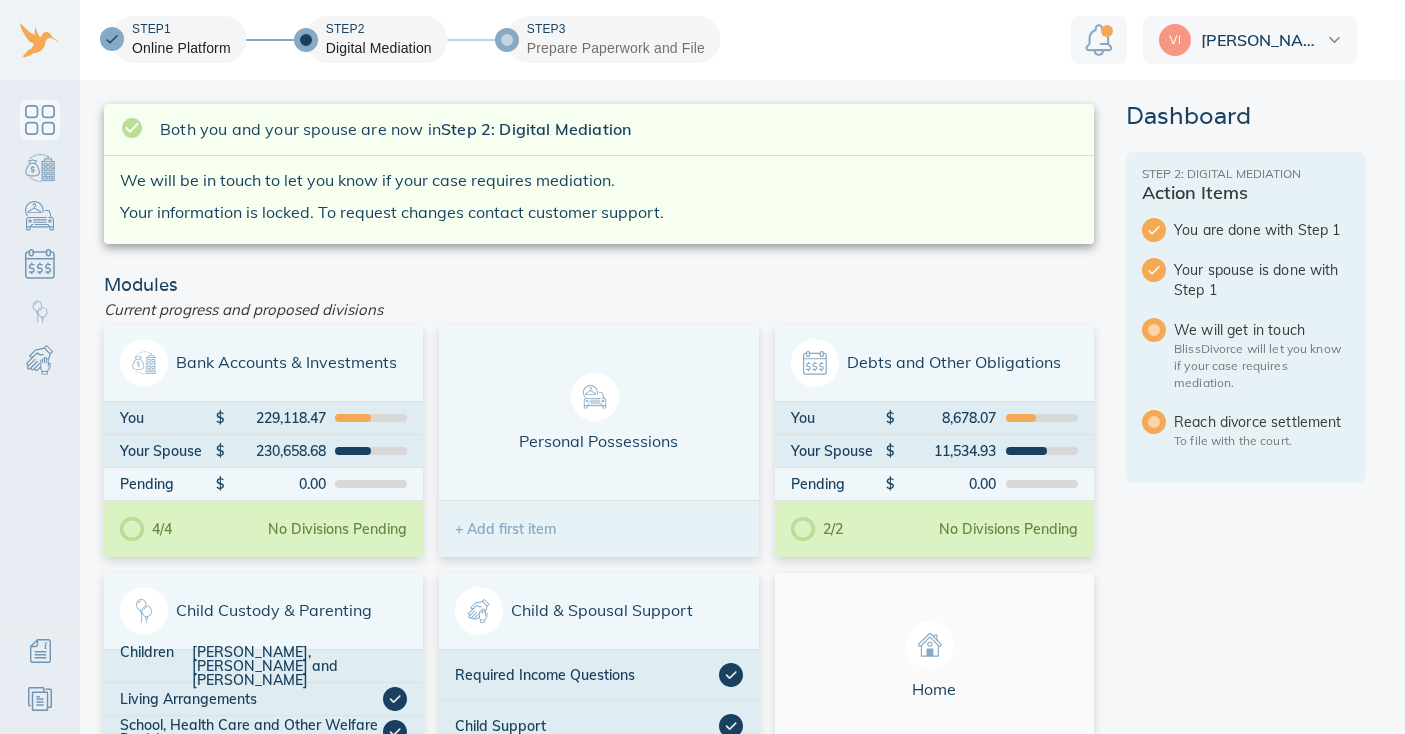scroll, scrollTop: 0, scrollLeft: 0, axis: both 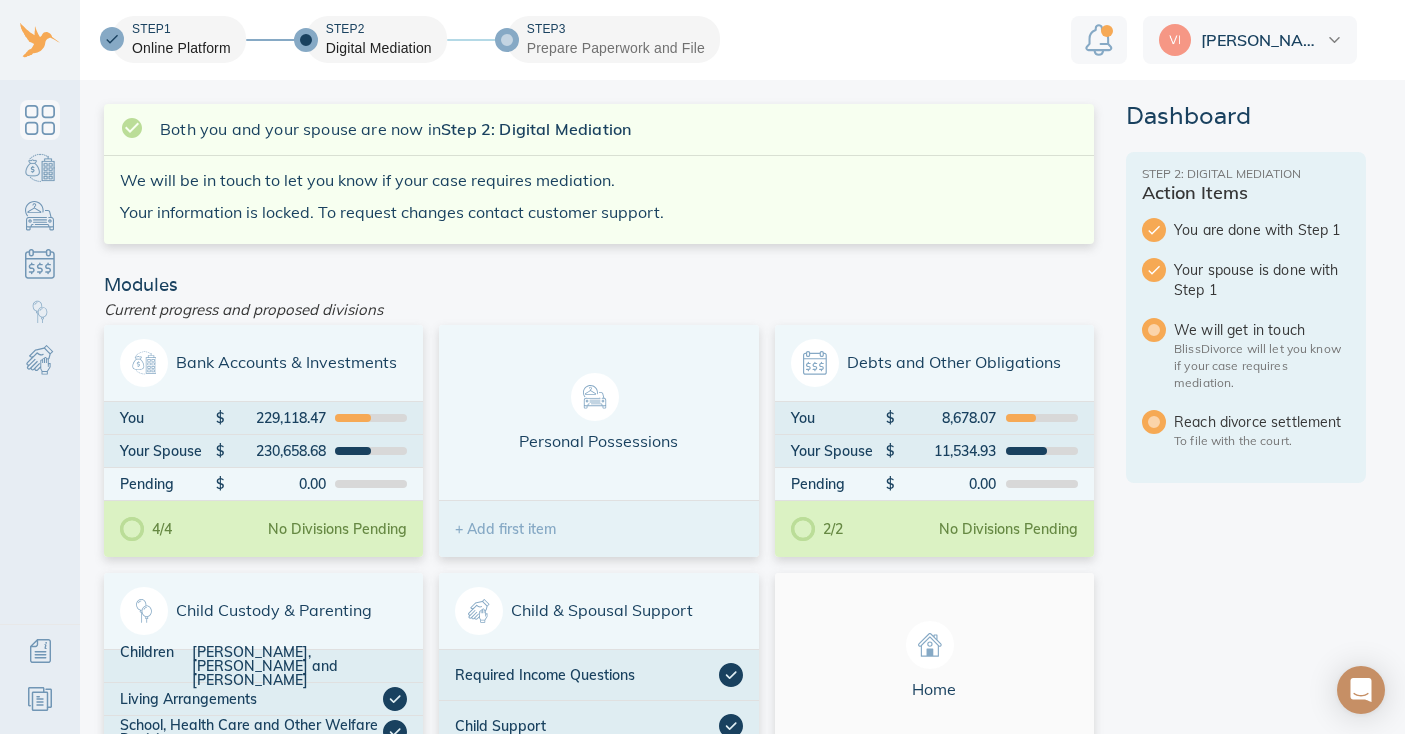 click on "To file with the court." at bounding box center (1262, 440) 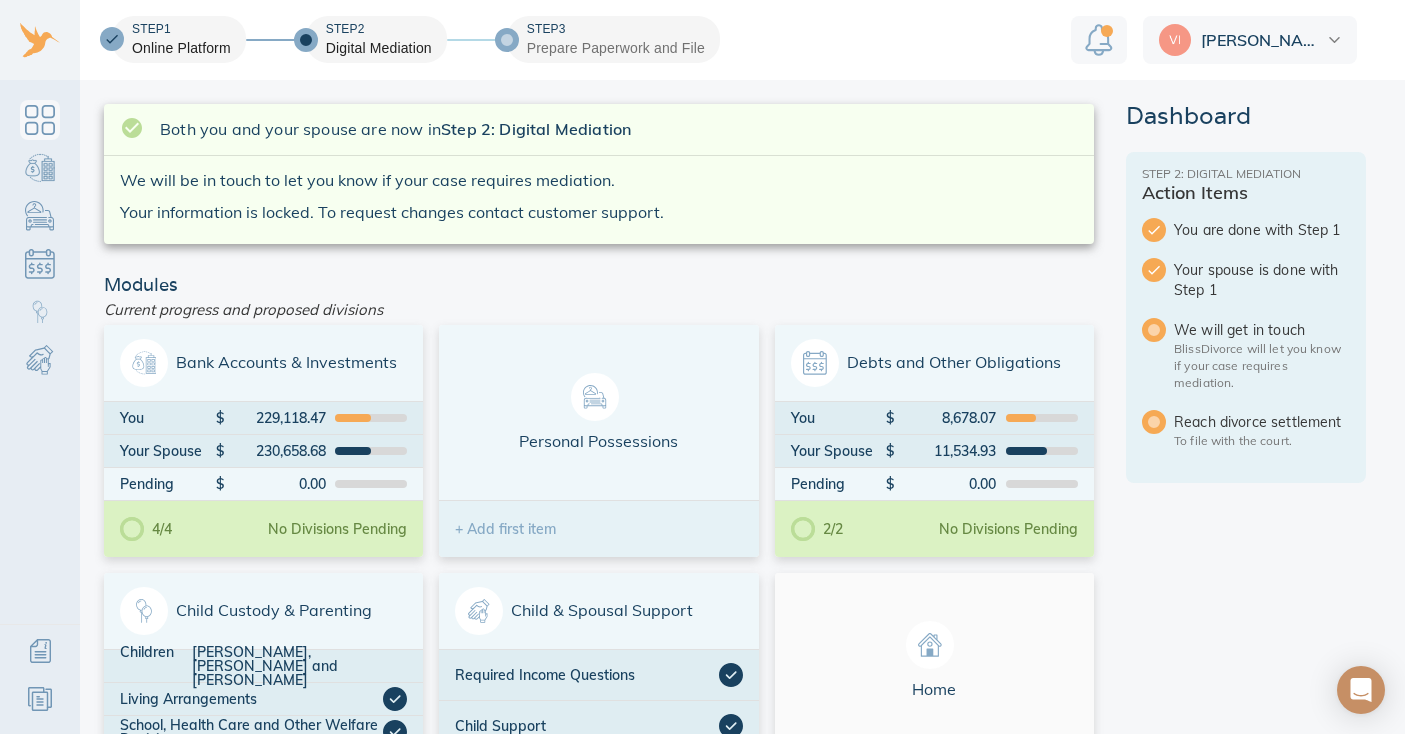 scroll, scrollTop: 0, scrollLeft: 0, axis: both 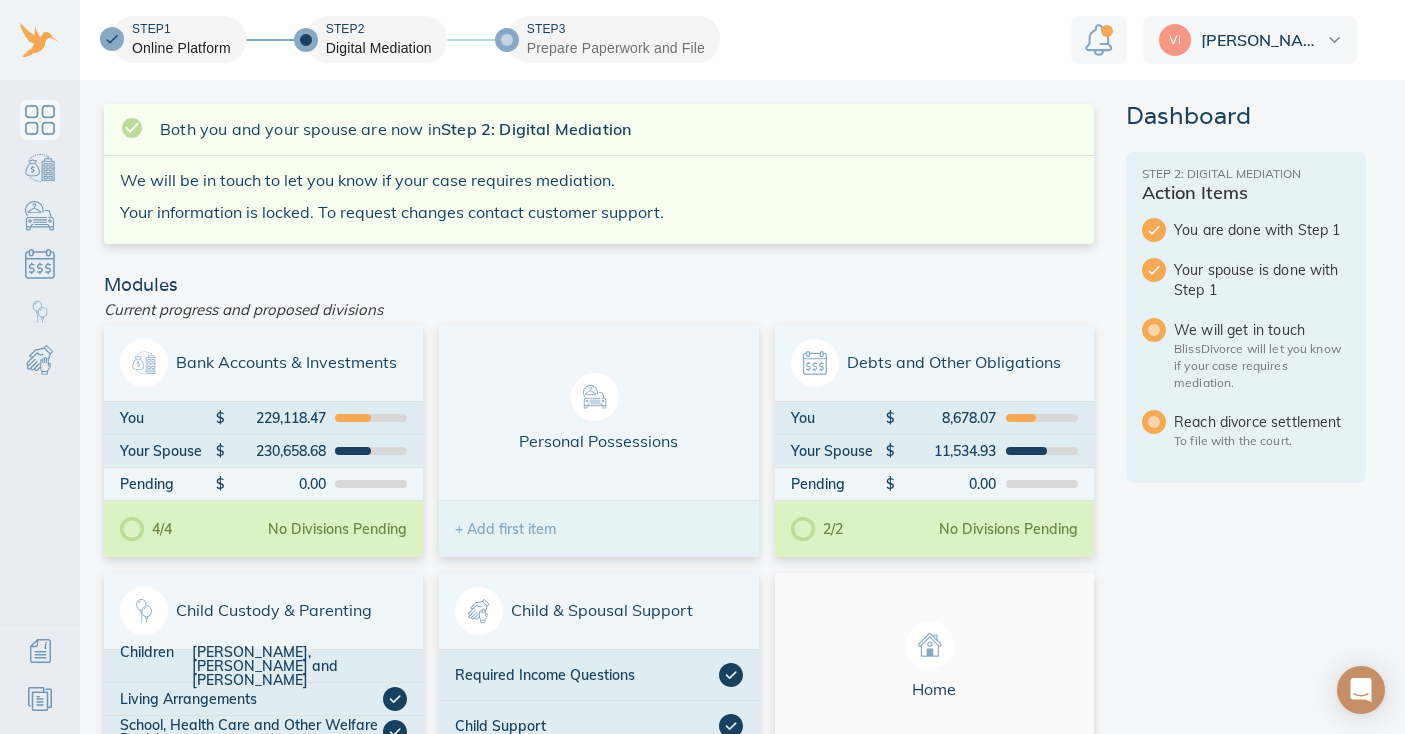 click at bounding box center (1154, 422) 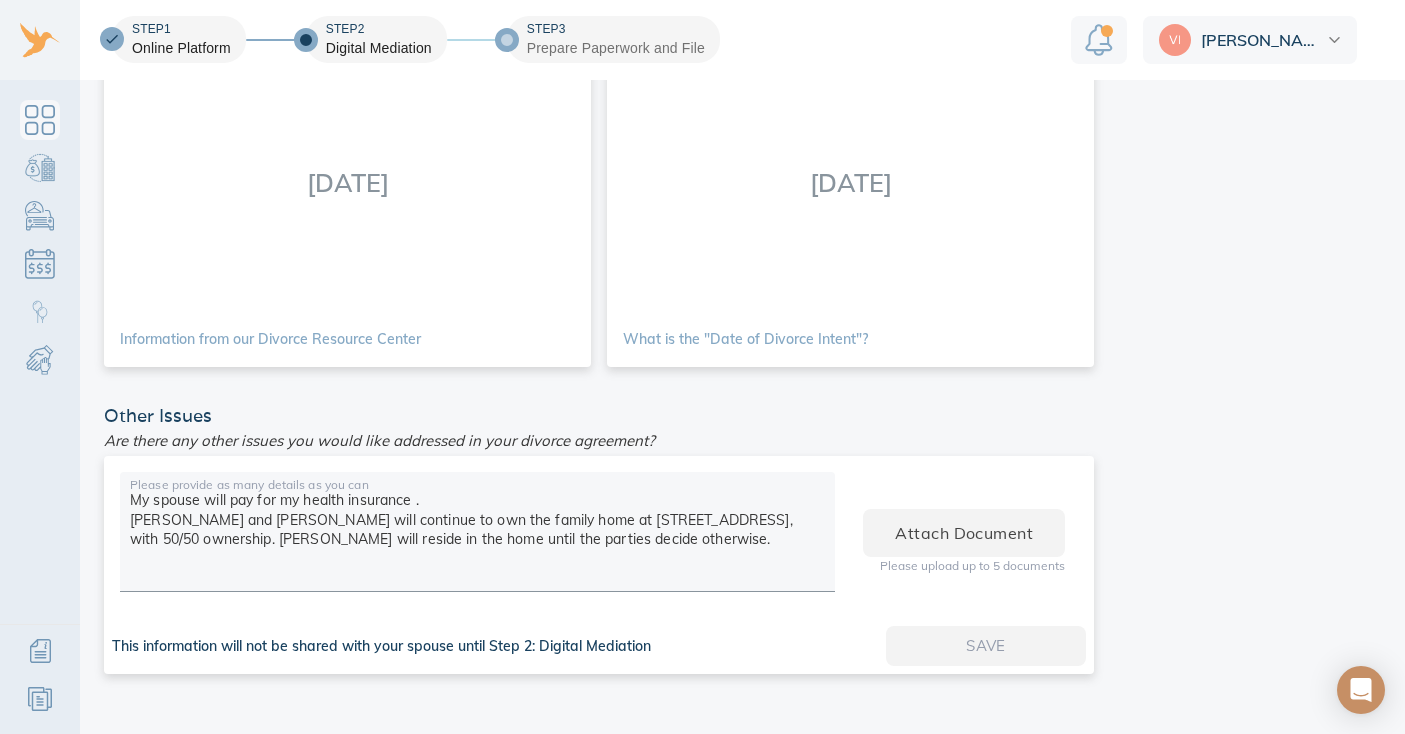 scroll, scrollTop: 897, scrollLeft: 0, axis: vertical 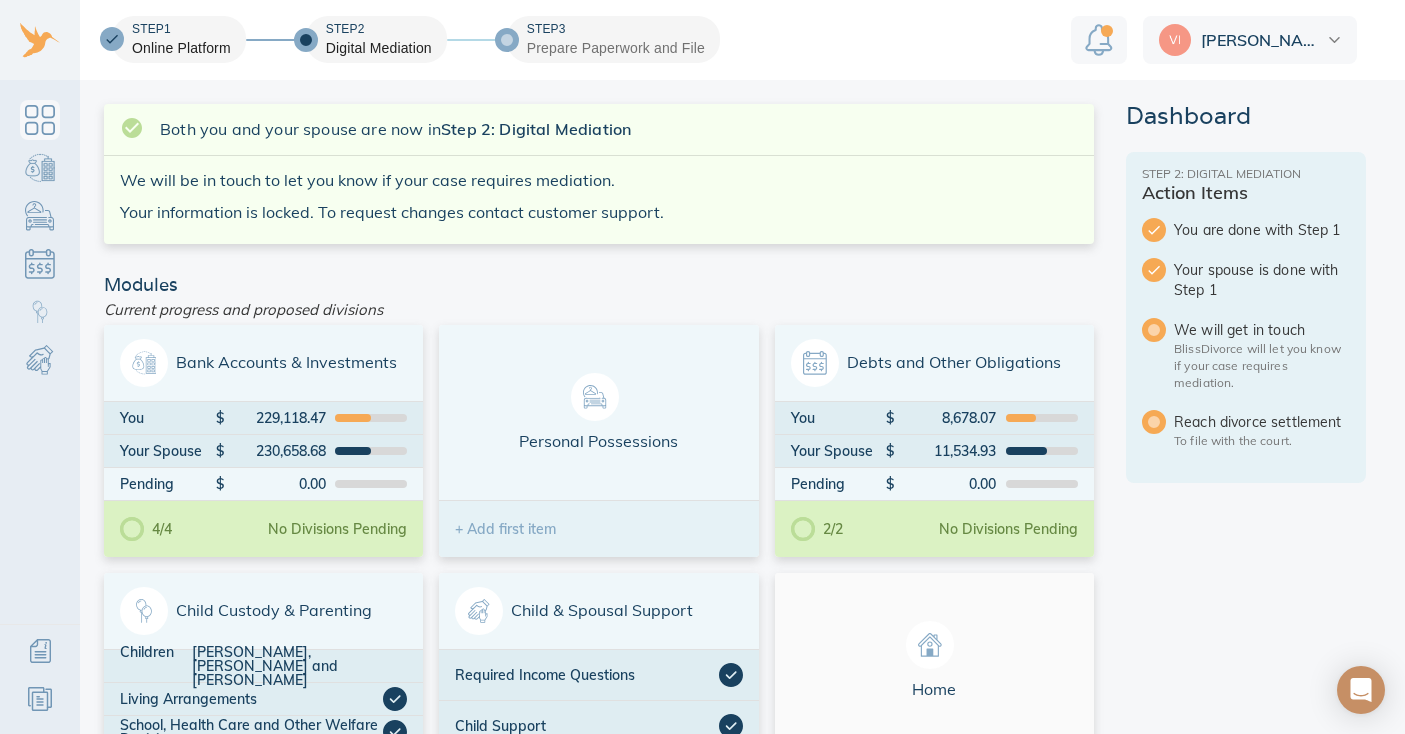 click on "[PERSON_NAME]" at bounding box center [1250, 40] 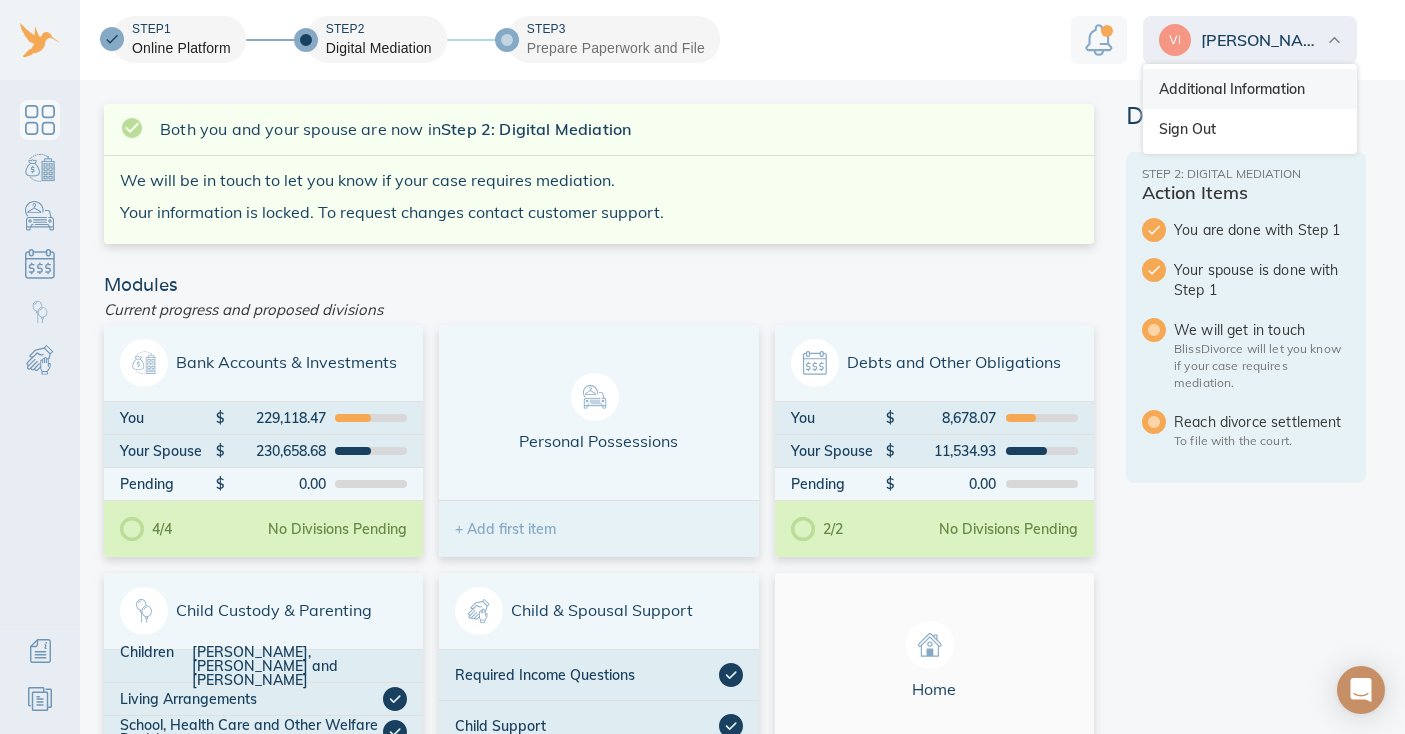 click on "Additional Information" at bounding box center [1250, 89] 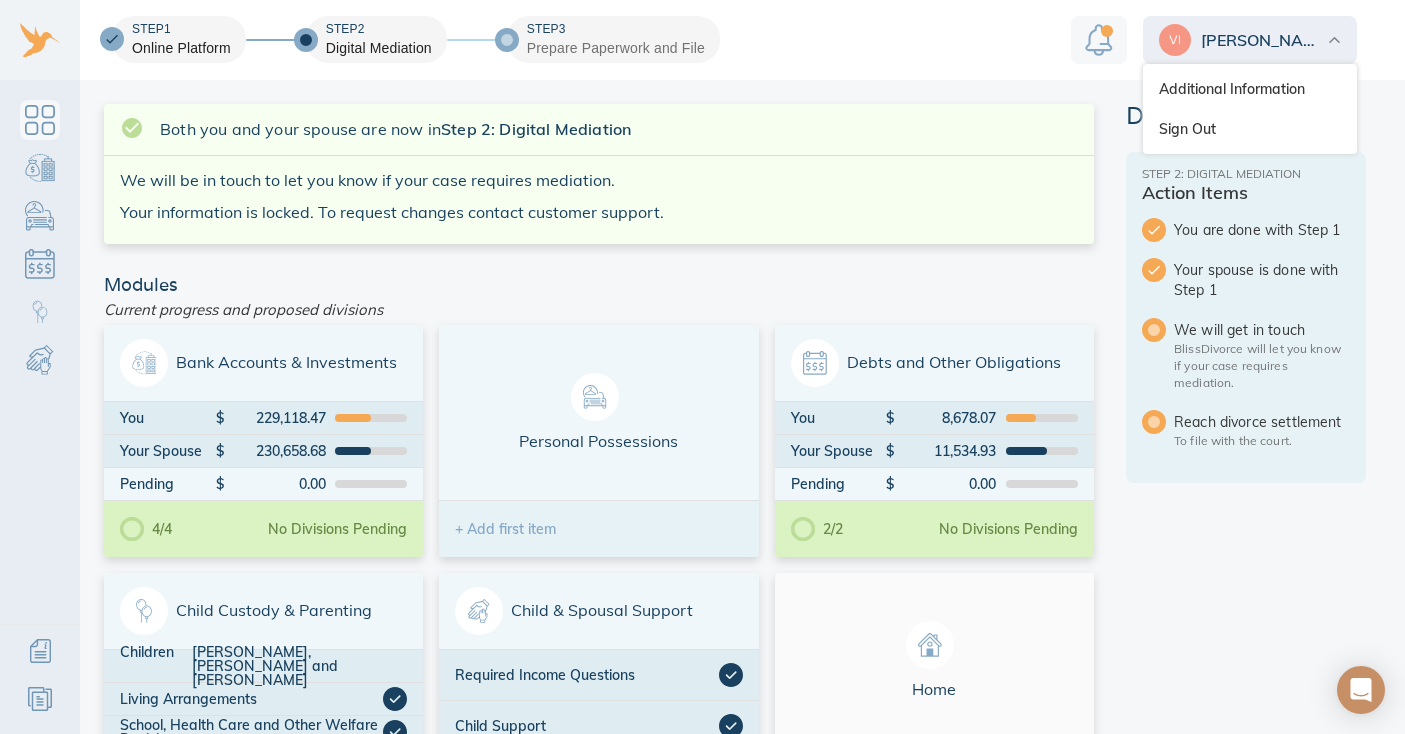 scroll, scrollTop: 0, scrollLeft: 0, axis: both 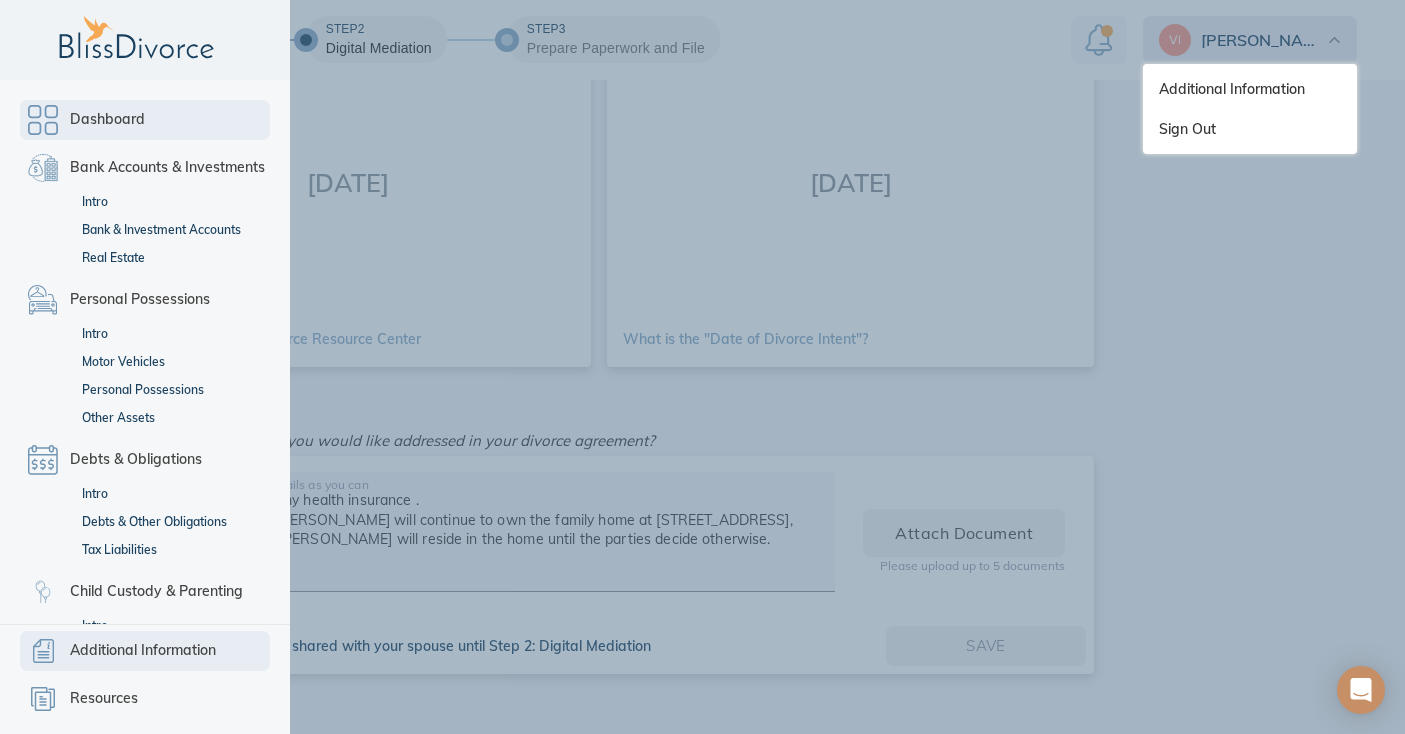 click on "Additional Information" at bounding box center [145, 651] 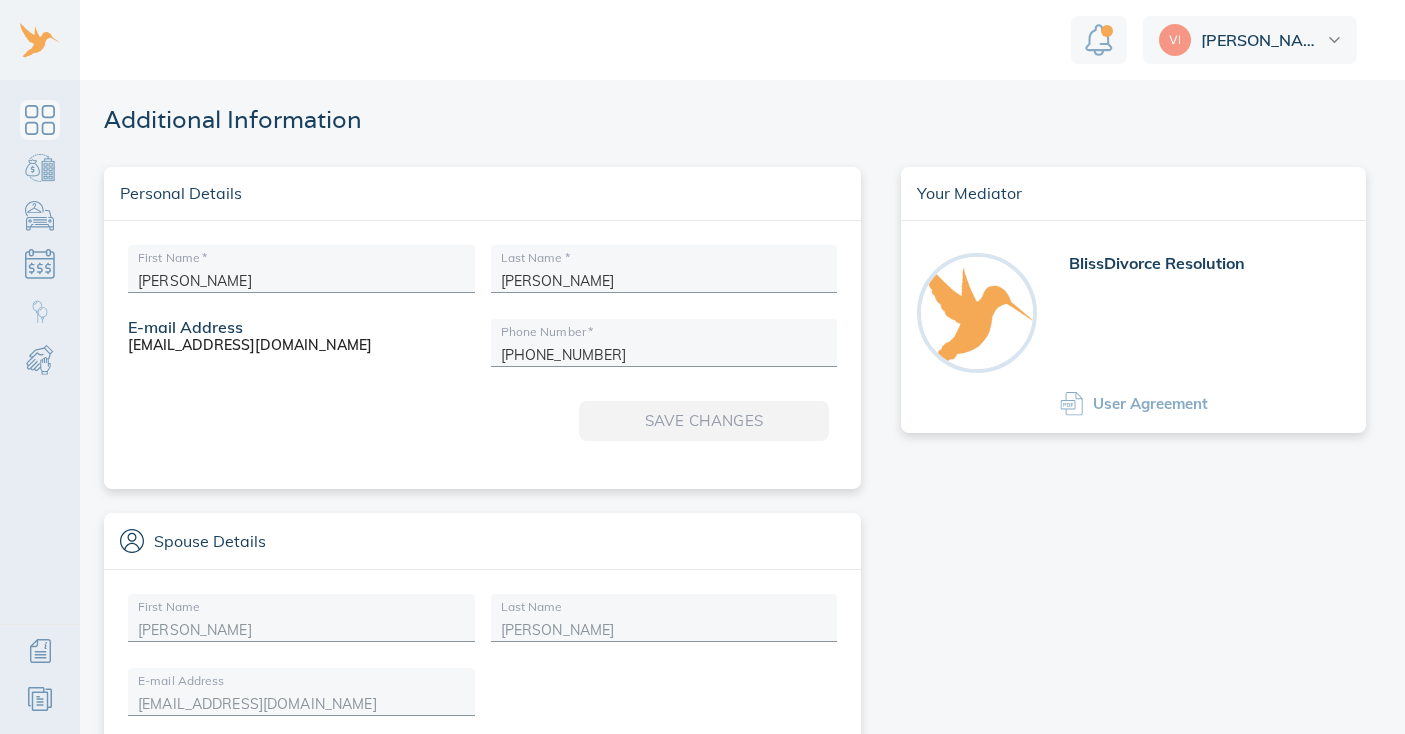 scroll, scrollTop: 0, scrollLeft: 0, axis: both 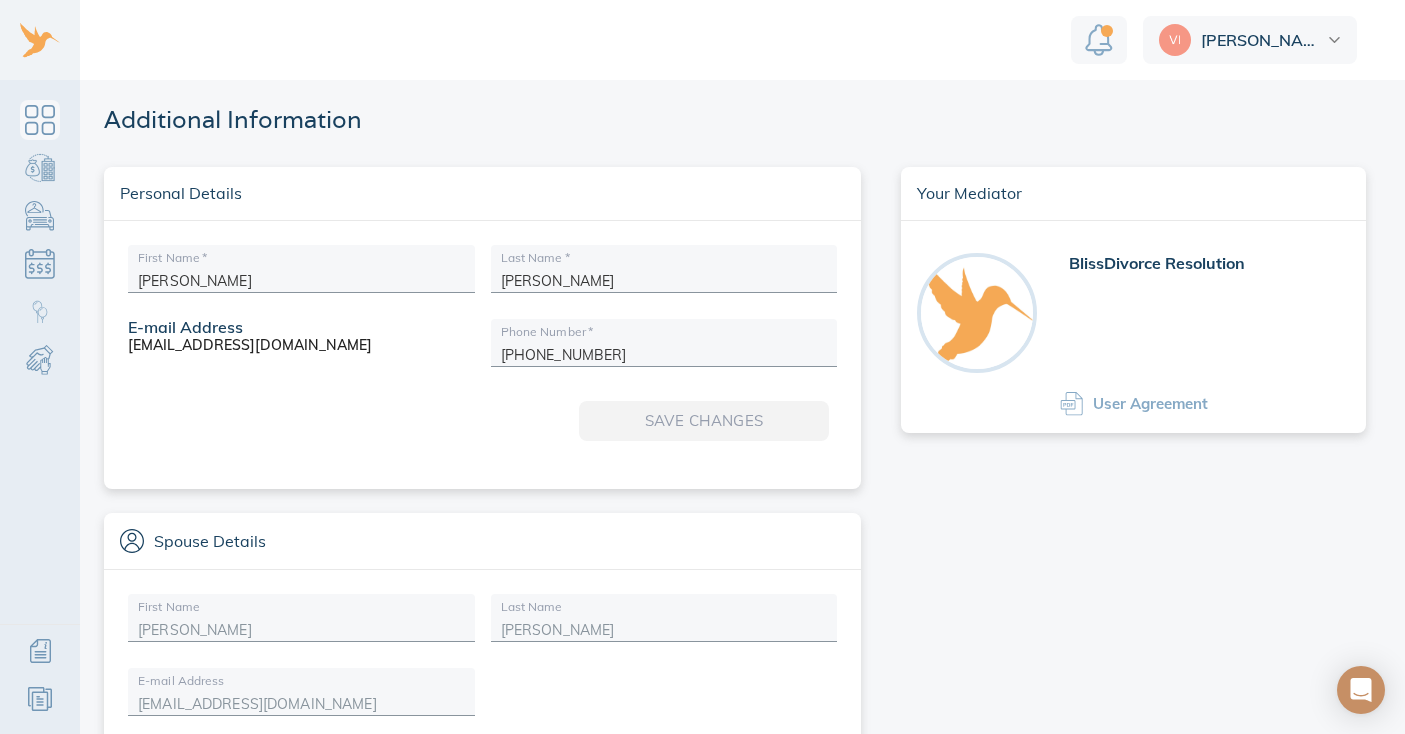 click at bounding box center (40, 352) 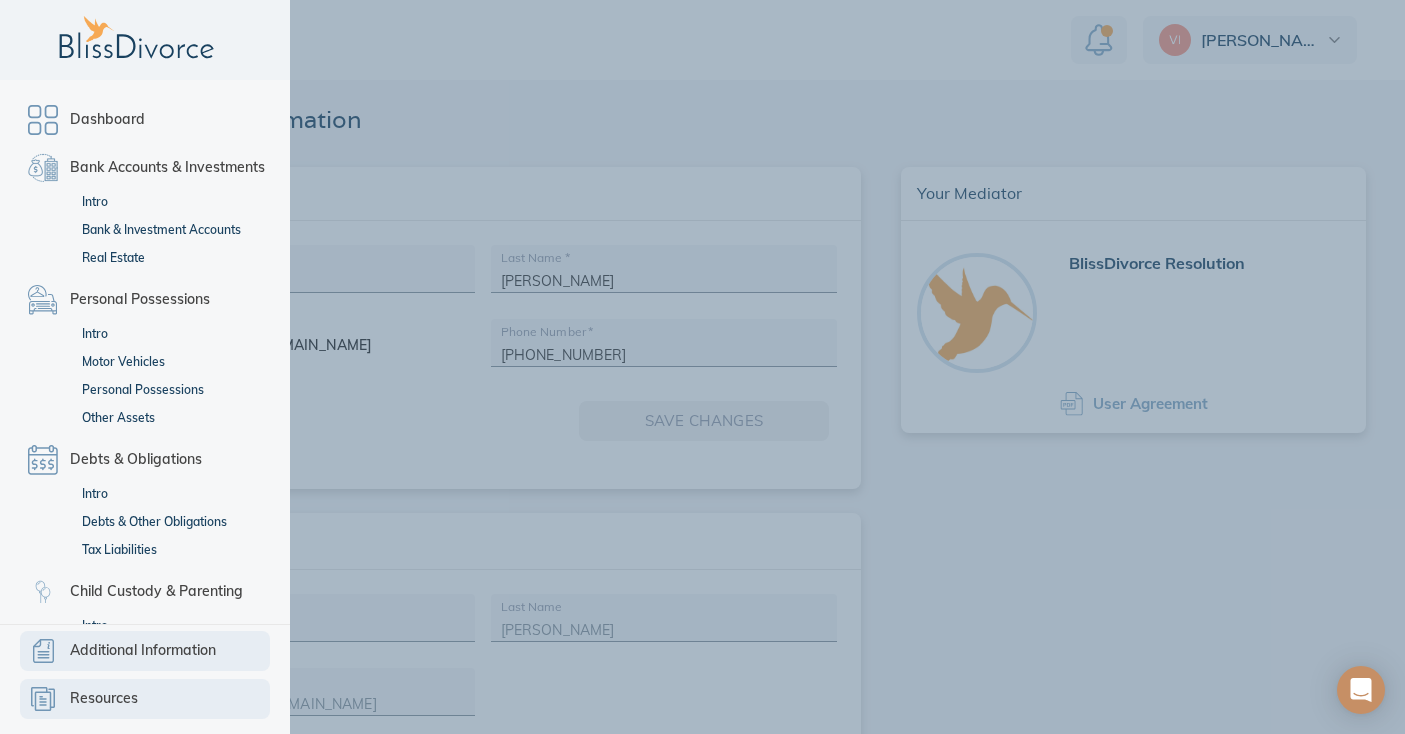 click on "Resources" at bounding box center [104, 699] 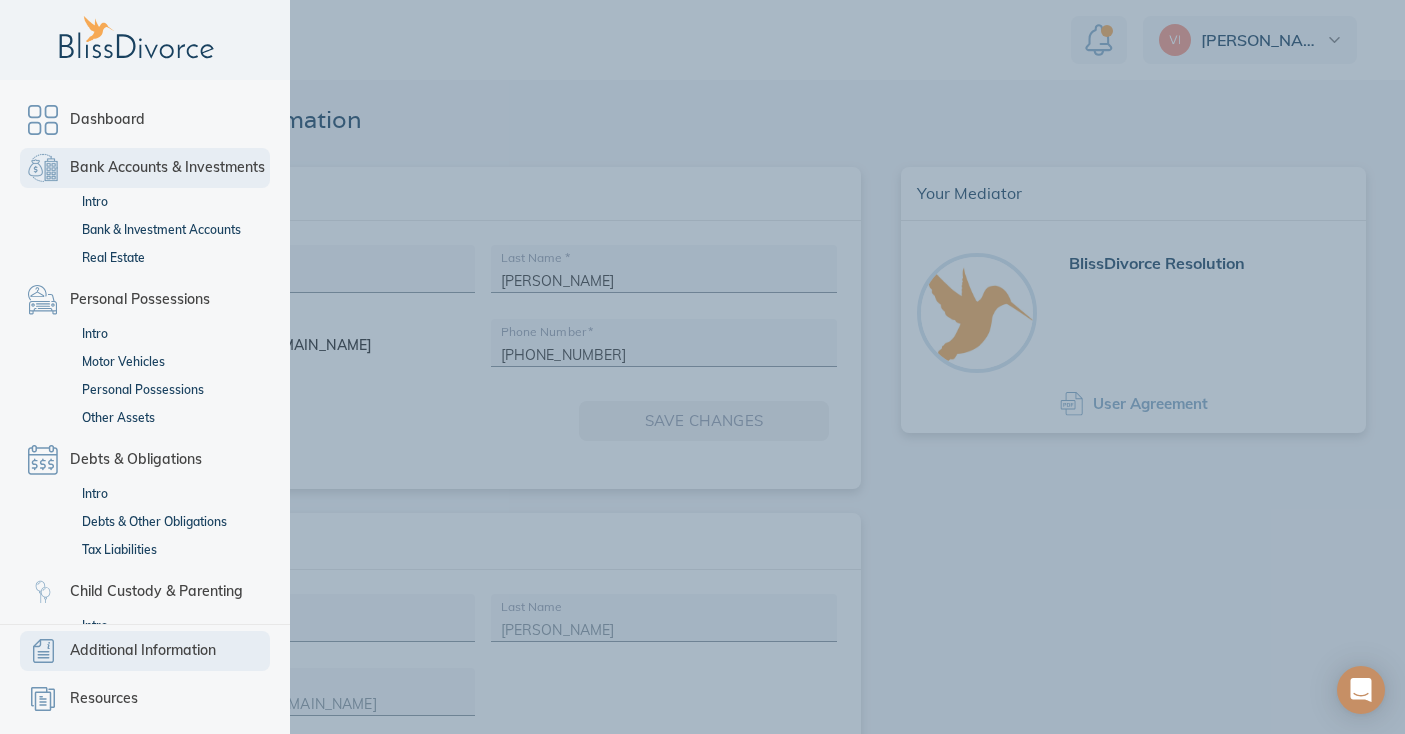 scroll, scrollTop: 0, scrollLeft: 0, axis: both 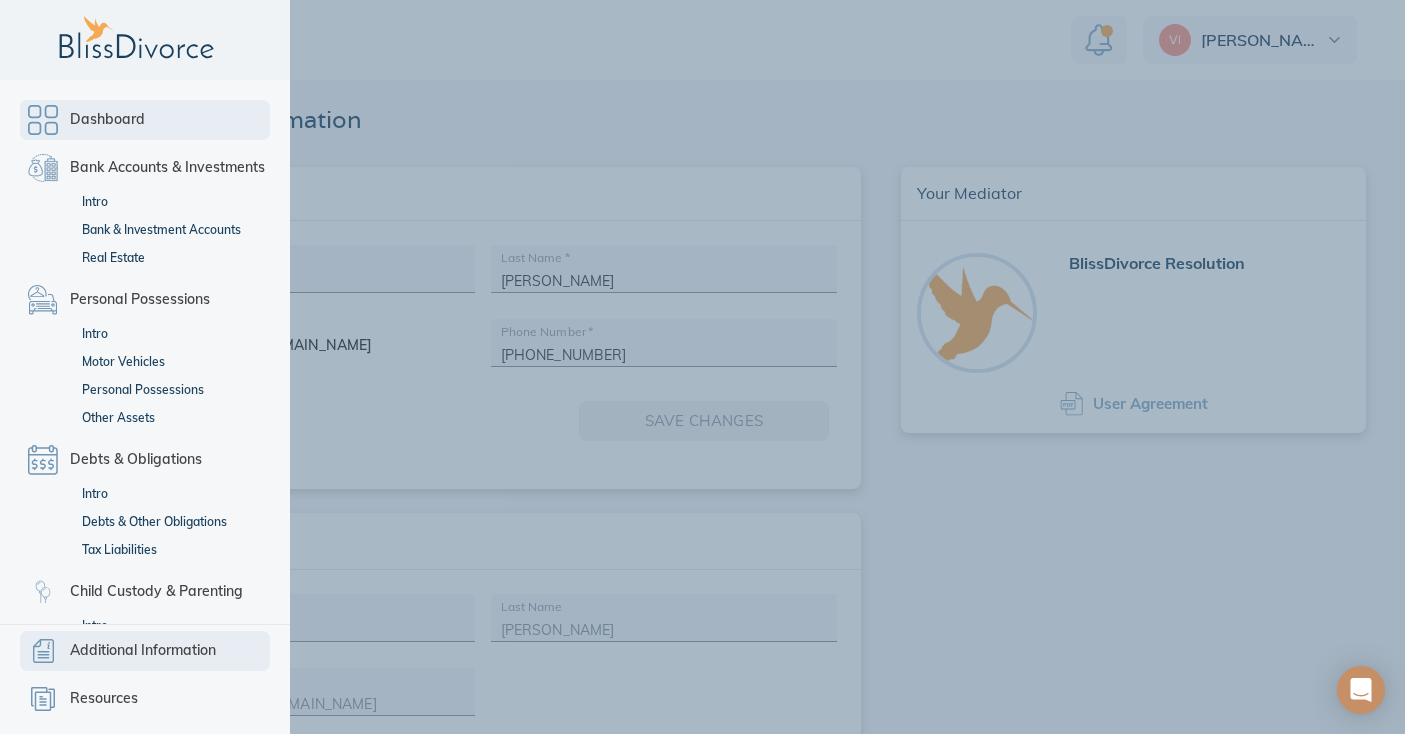 click on "Dashboard" at bounding box center [107, 120] 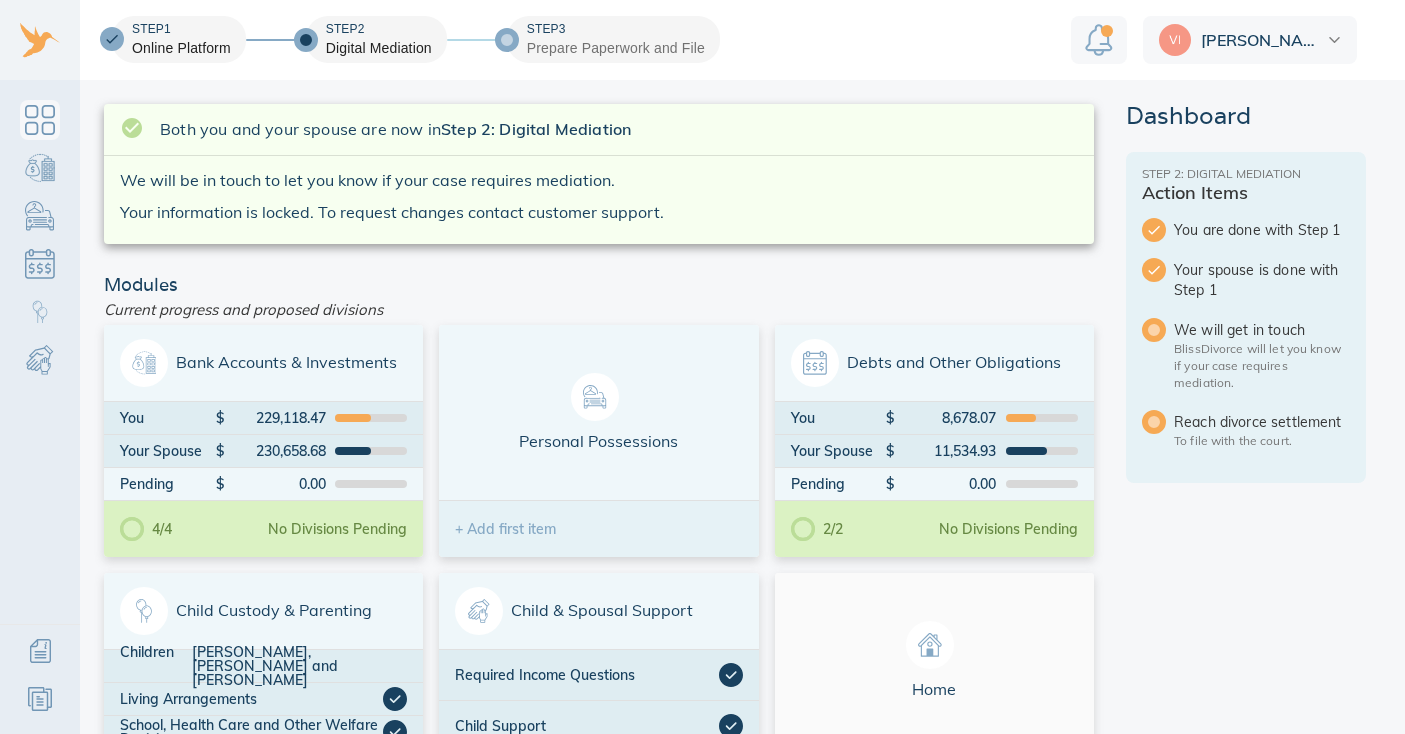 scroll, scrollTop: 0, scrollLeft: 0, axis: both 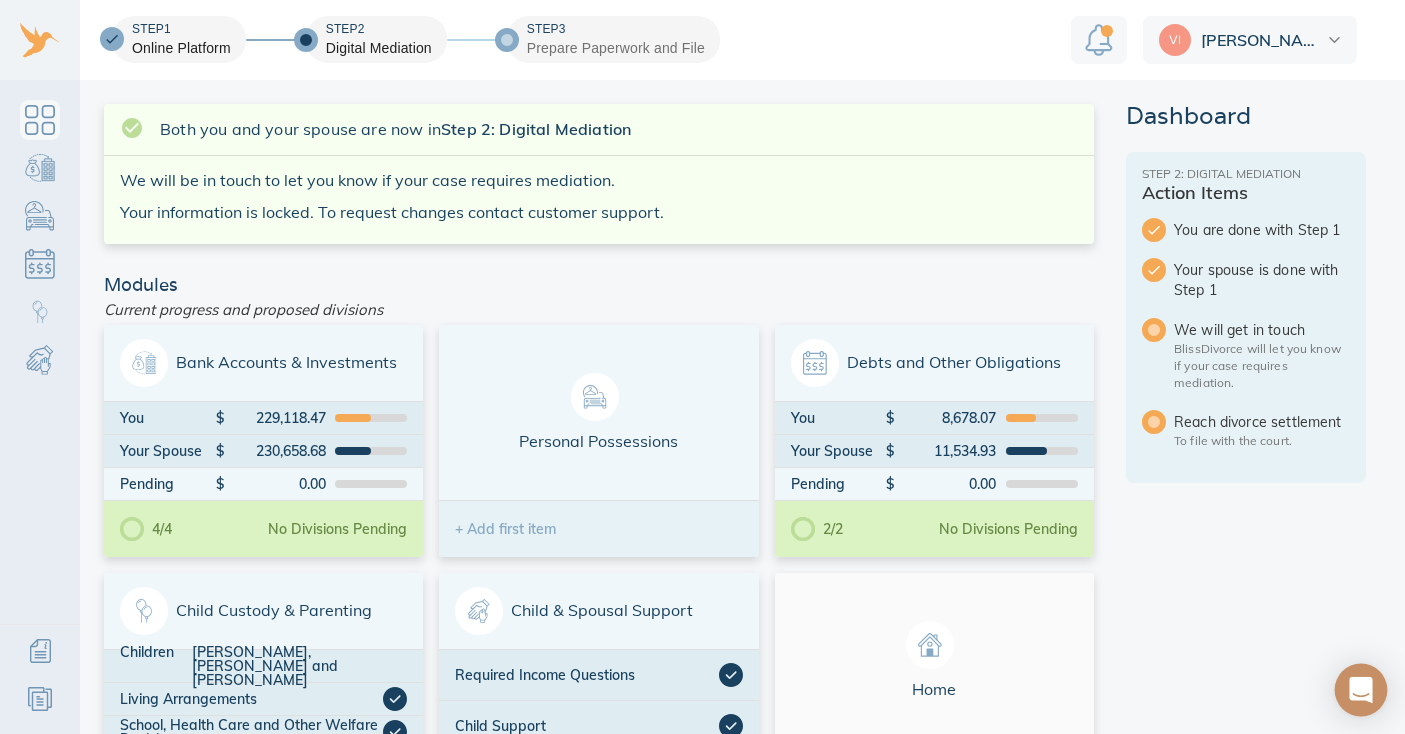 click at bounding box center [1361, 690] 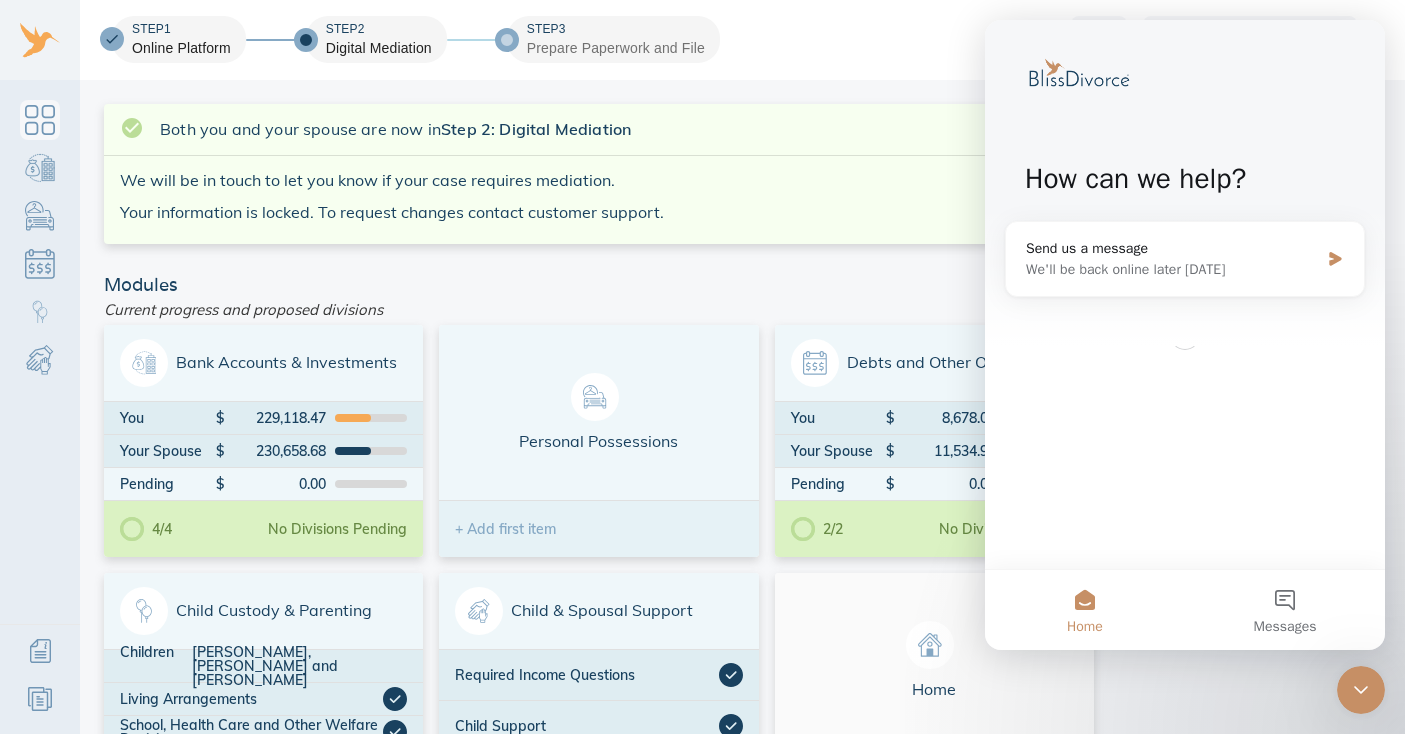scroll, scrollTop: 0, scrollLeft: 0, axis: both 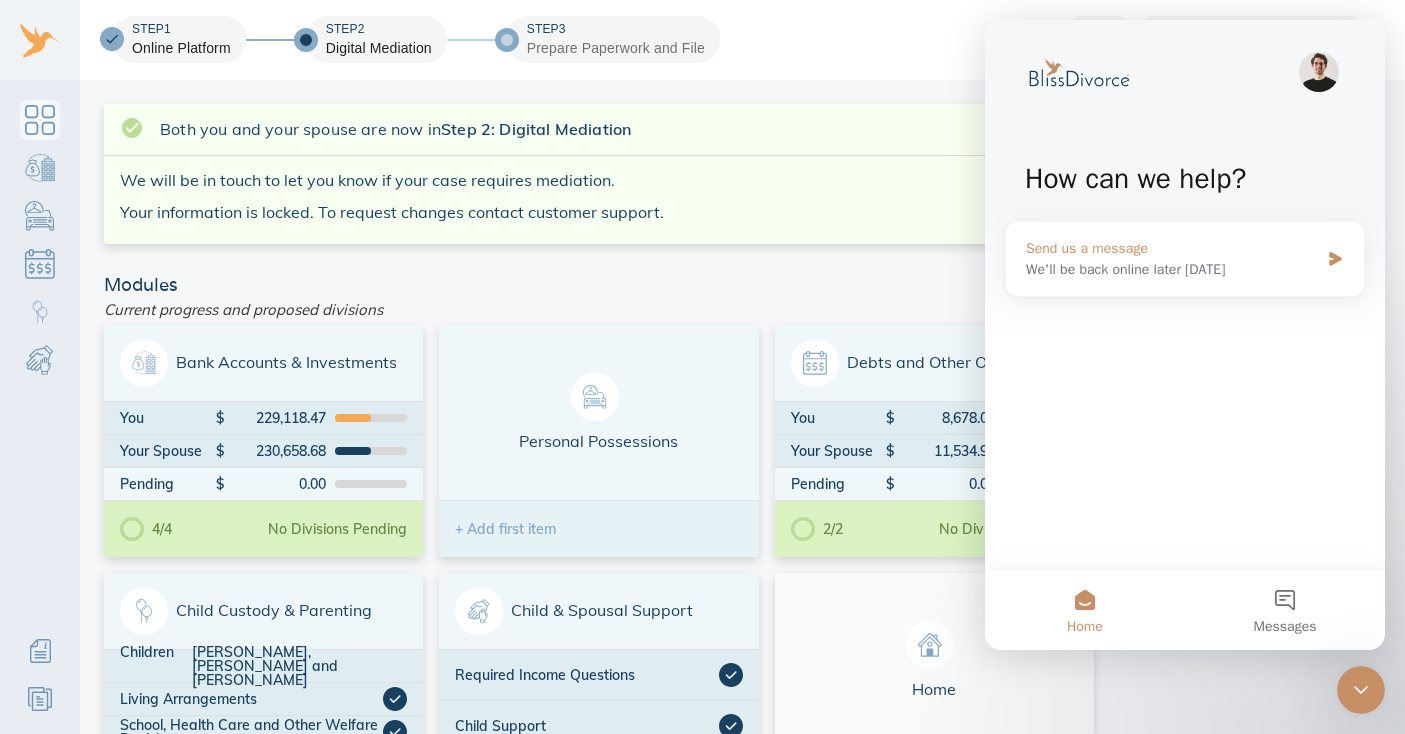 click on "Send us a message We'll be back online later today" at bounding box center [1185, 259] 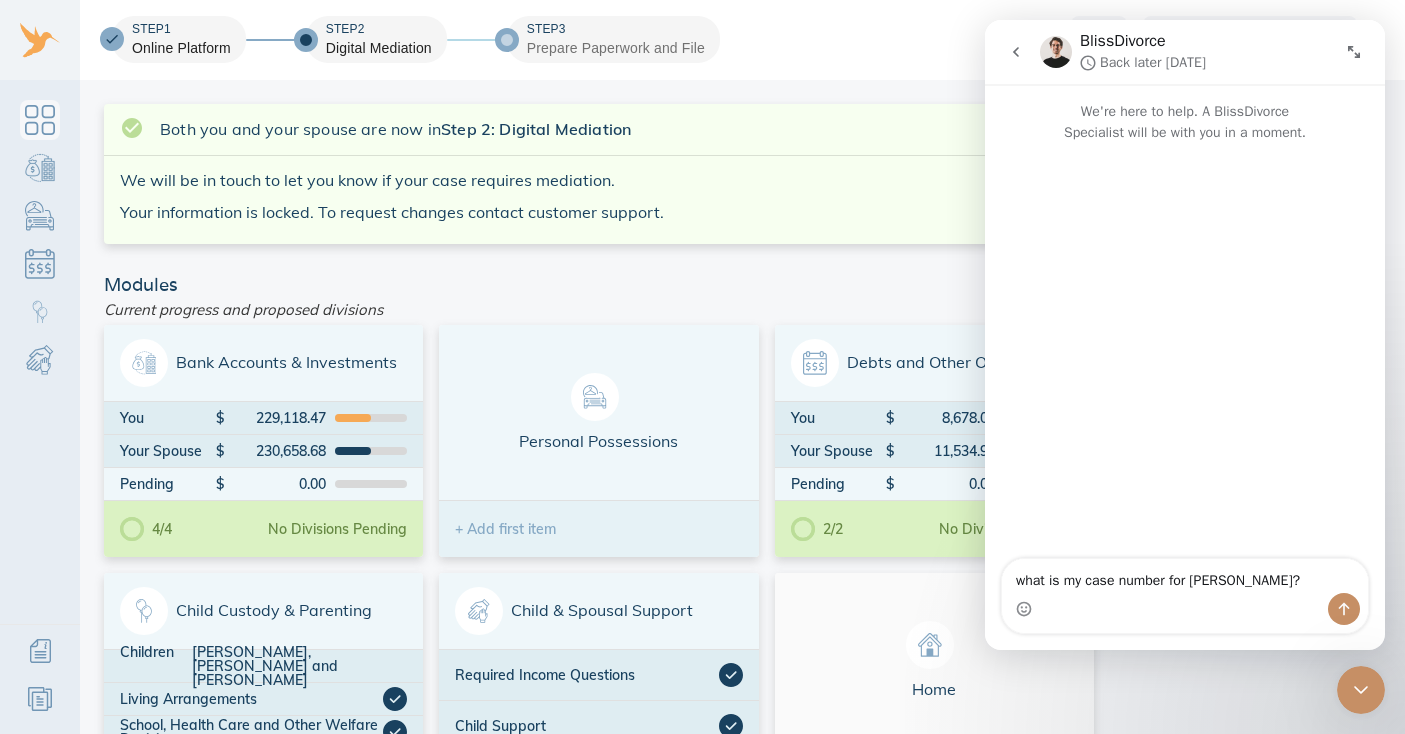 type on "what is my case number for lacourt??" 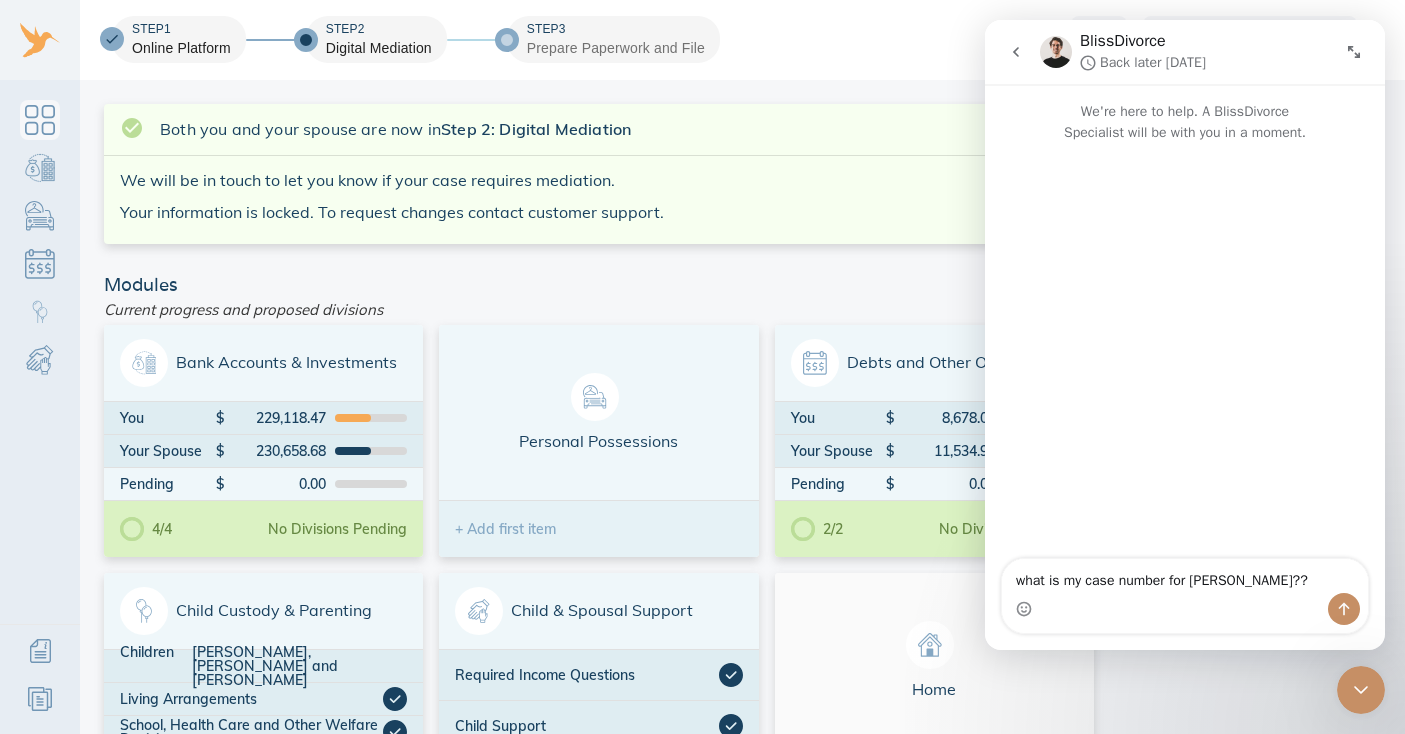 type 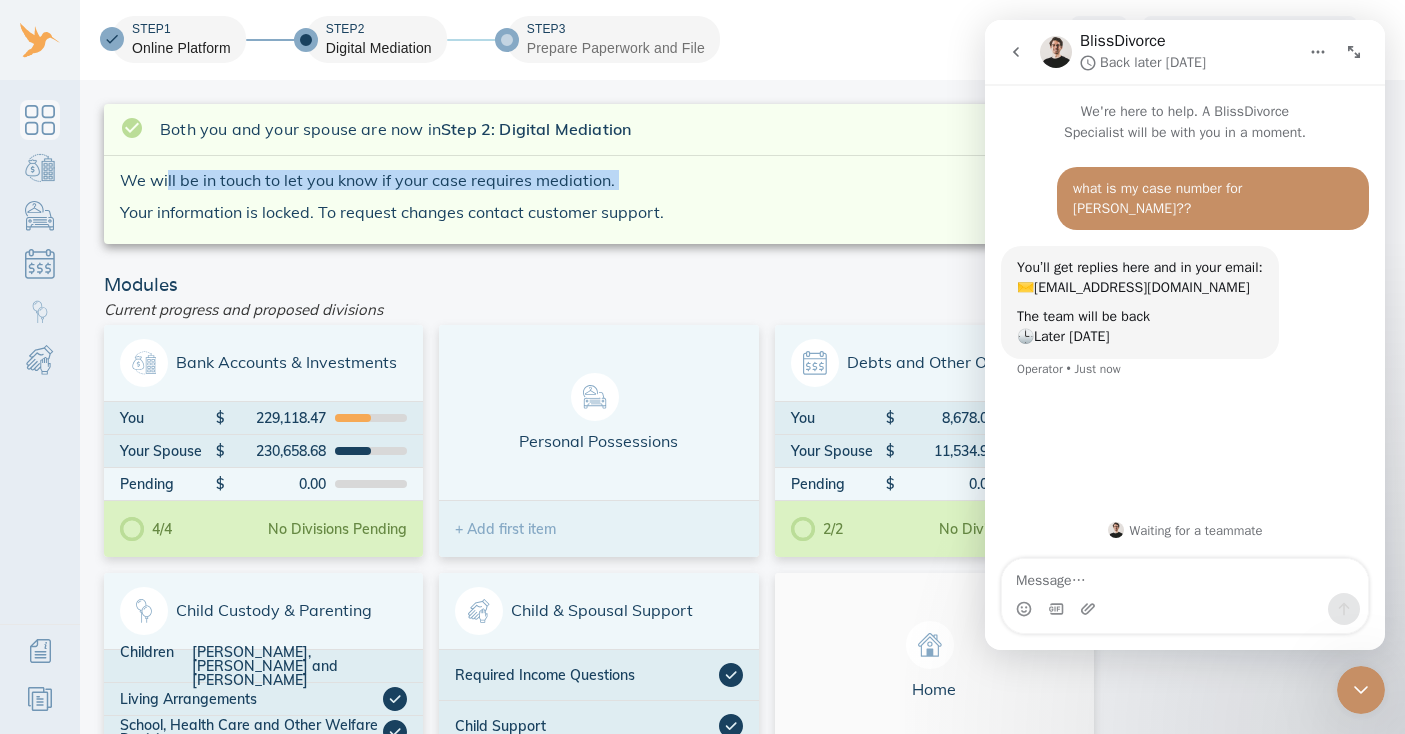 drag, startPoint x: 167, startPoint y: 177, endPoint x: 427, endPoint y: 190, distance: 260.3248 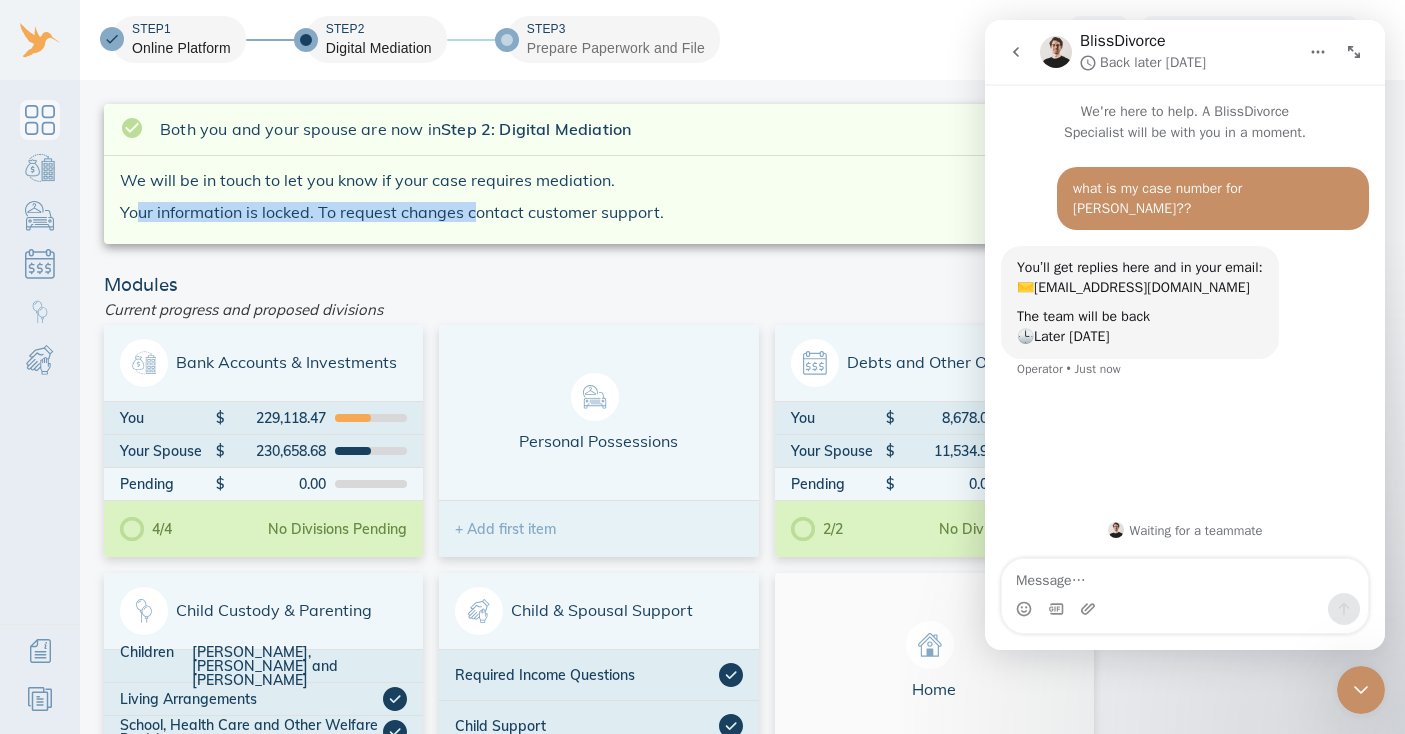 drag, startPoint x: 131, startPoint y: 211, endPoint x: 464, endPoint y: 219, distance: 333.09607 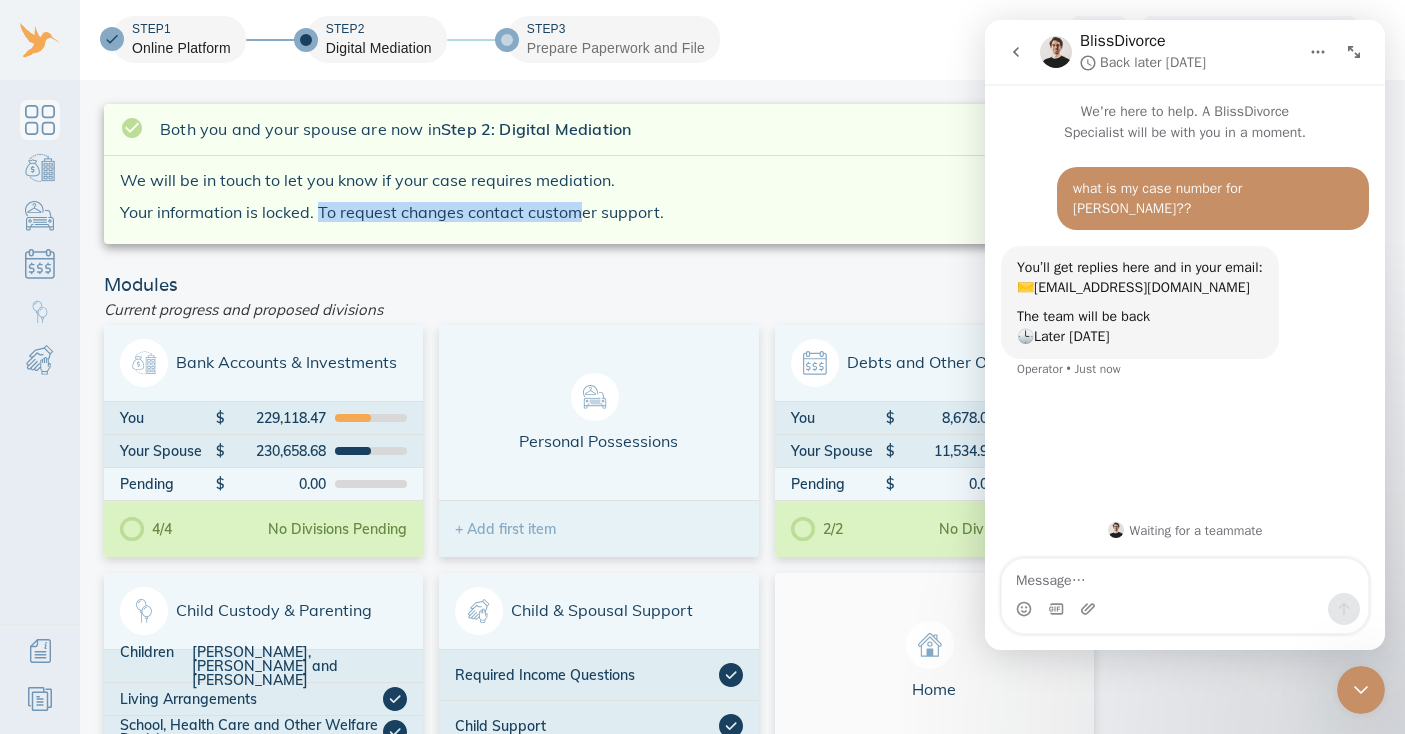 drag, startPoint x: 313, startPoint y: 213, endPoint x: 566, endPoint y: 215, distance: 253.0079 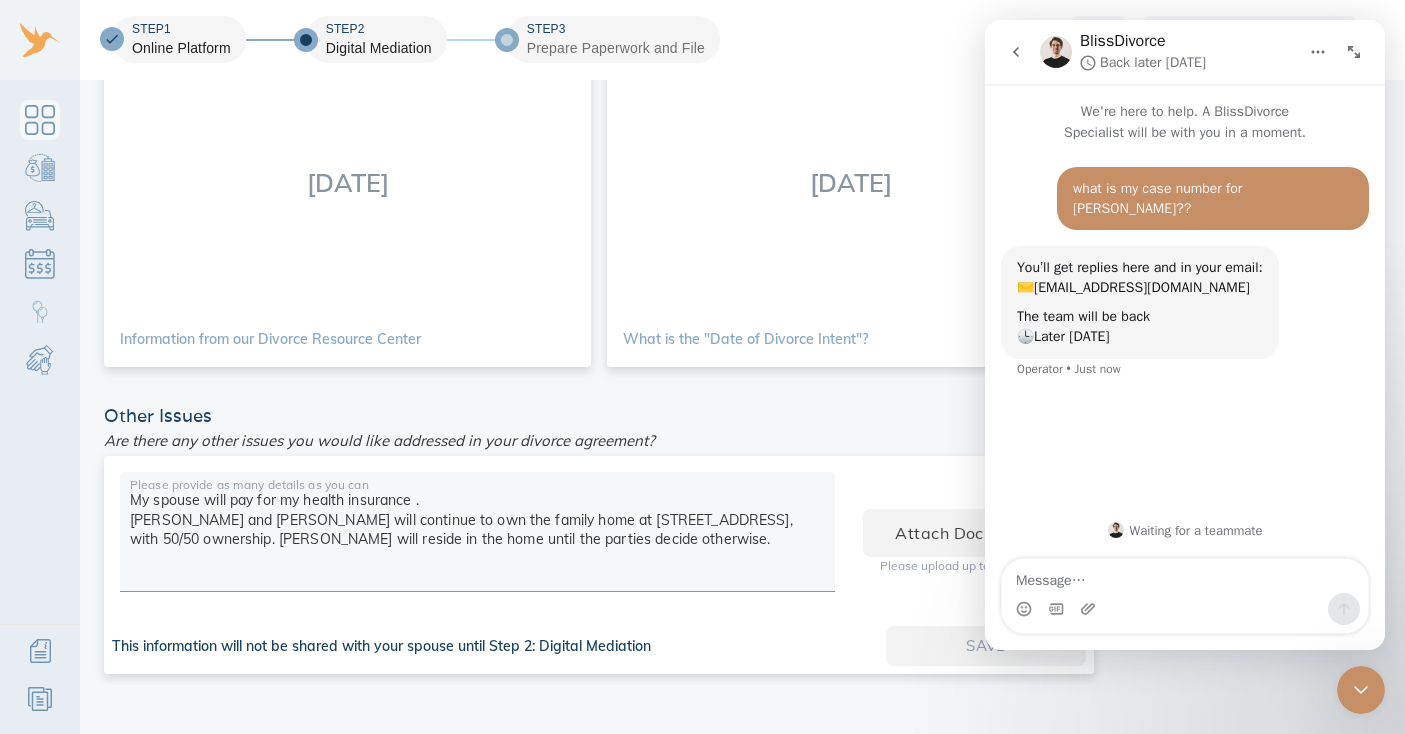 scroll, scrollTop: 897, scrollLeft: 0, axis: vertical 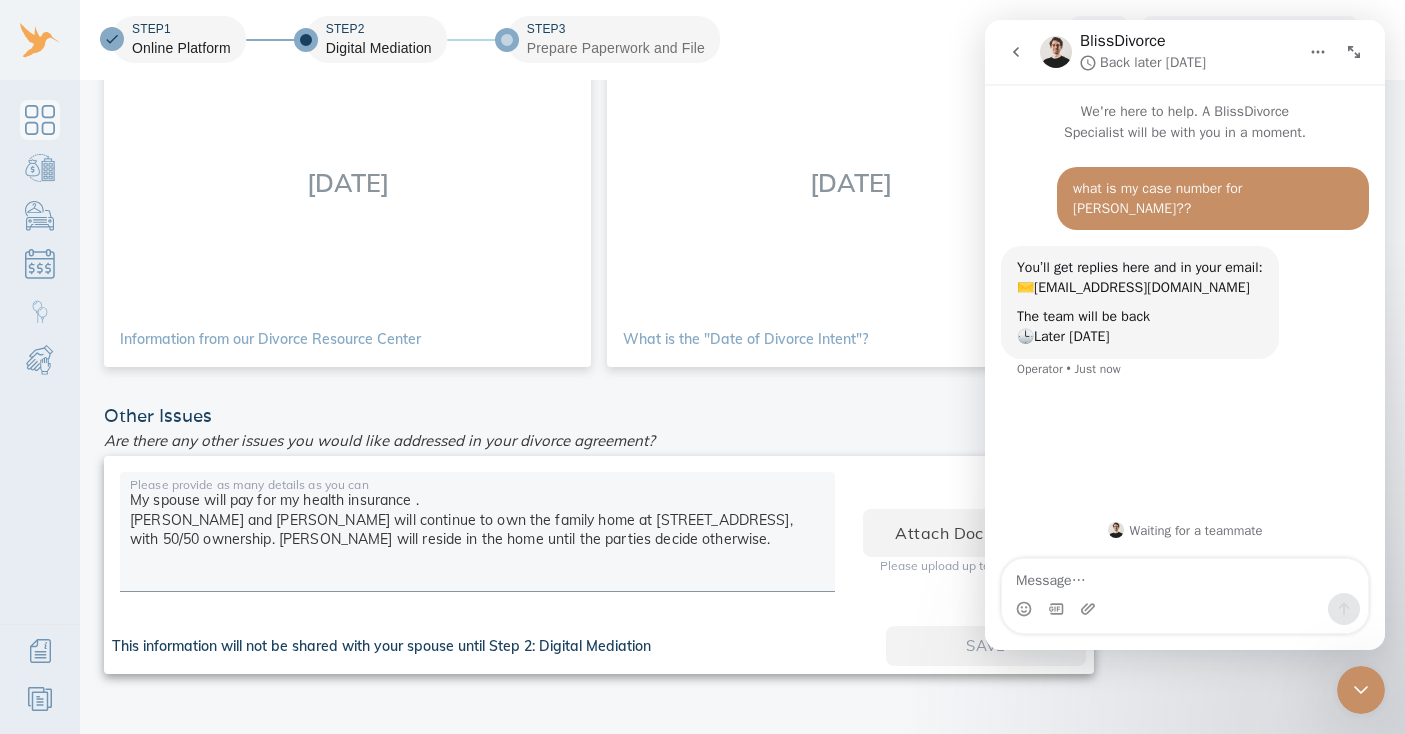click on "Please provide as many details as you can My spouse will pay for my health insurance .
Antonia and Manuel will continue to own the family home at 1234 Wildwood jointly, with 50/50 ownership. Manuel will reside in the home until the parties decide otherwise." at bounding box center [477, 532] 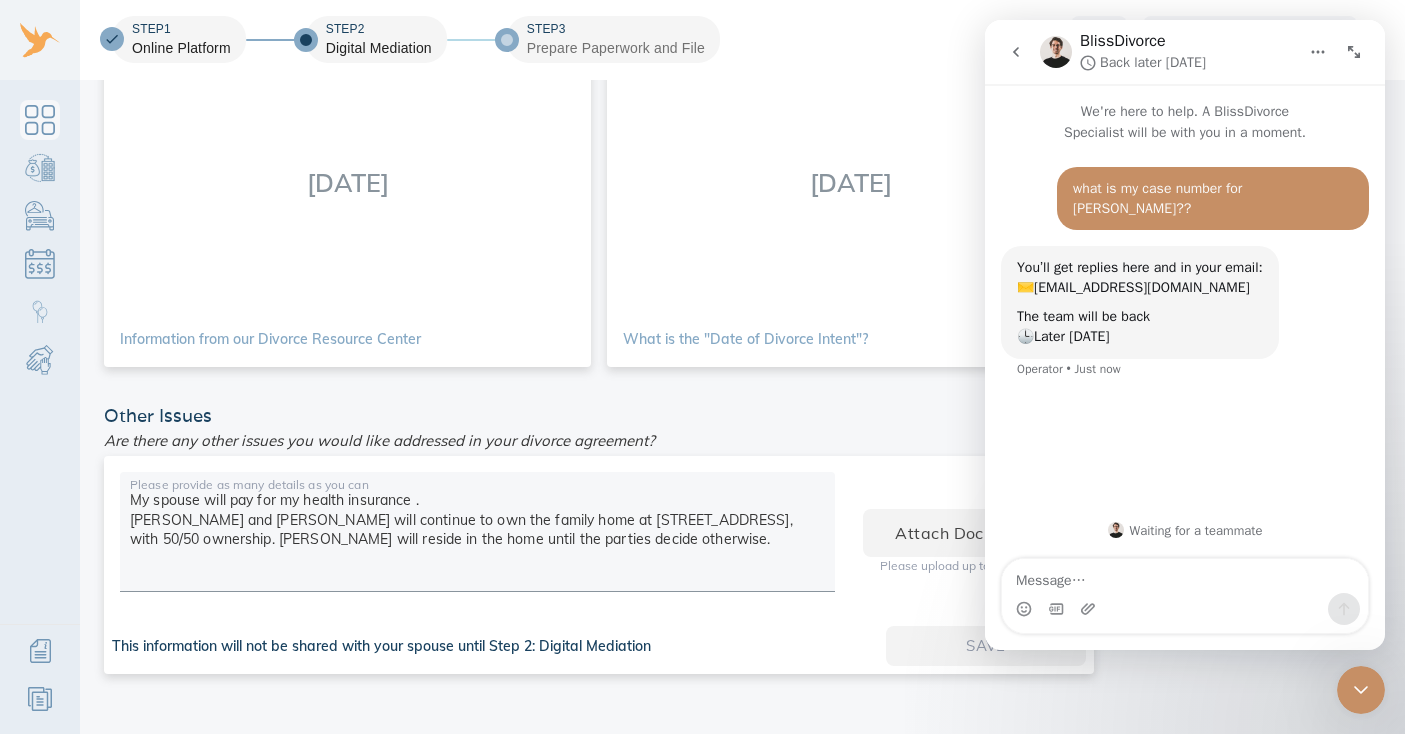 click 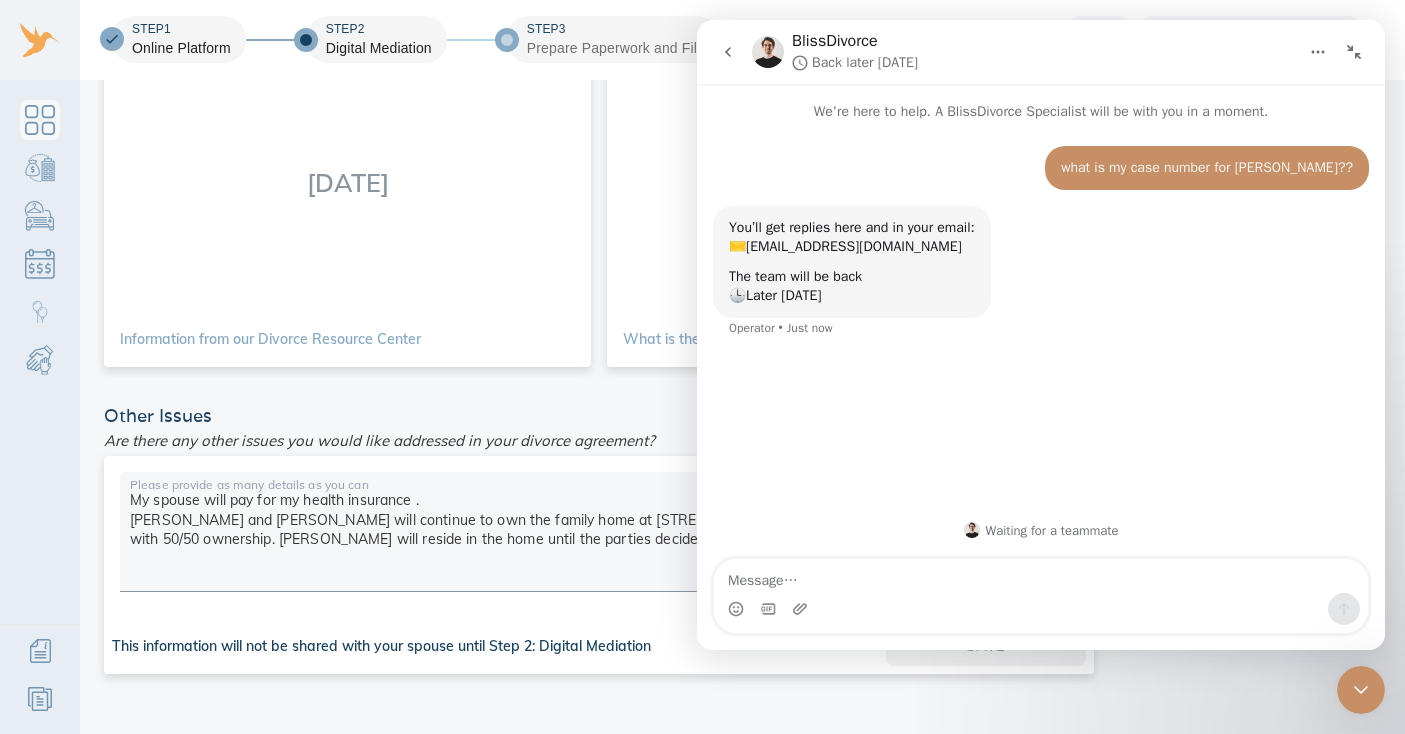 click 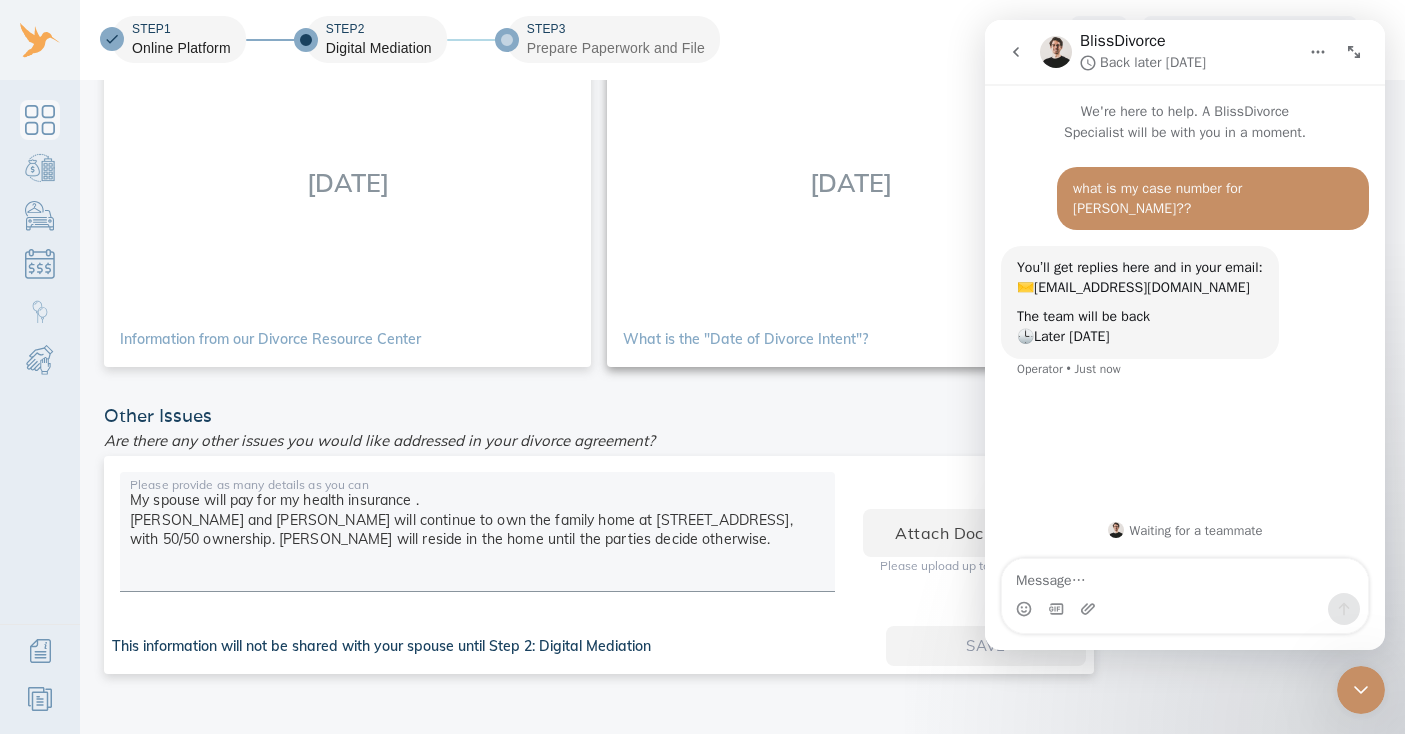 scroll, scrollTop: 0, scrollLeft: 0, axis: both 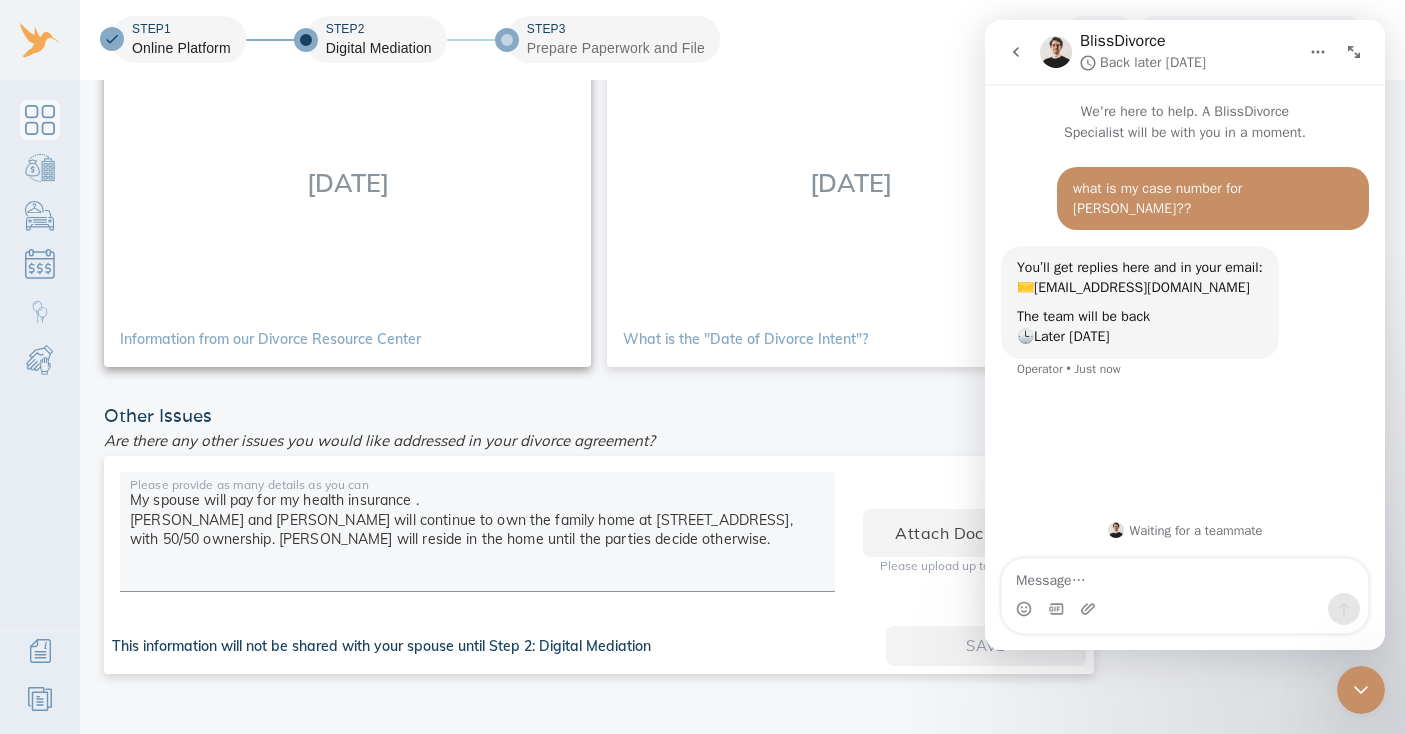 click on "[DATE]" at bounding box center (347, 182) 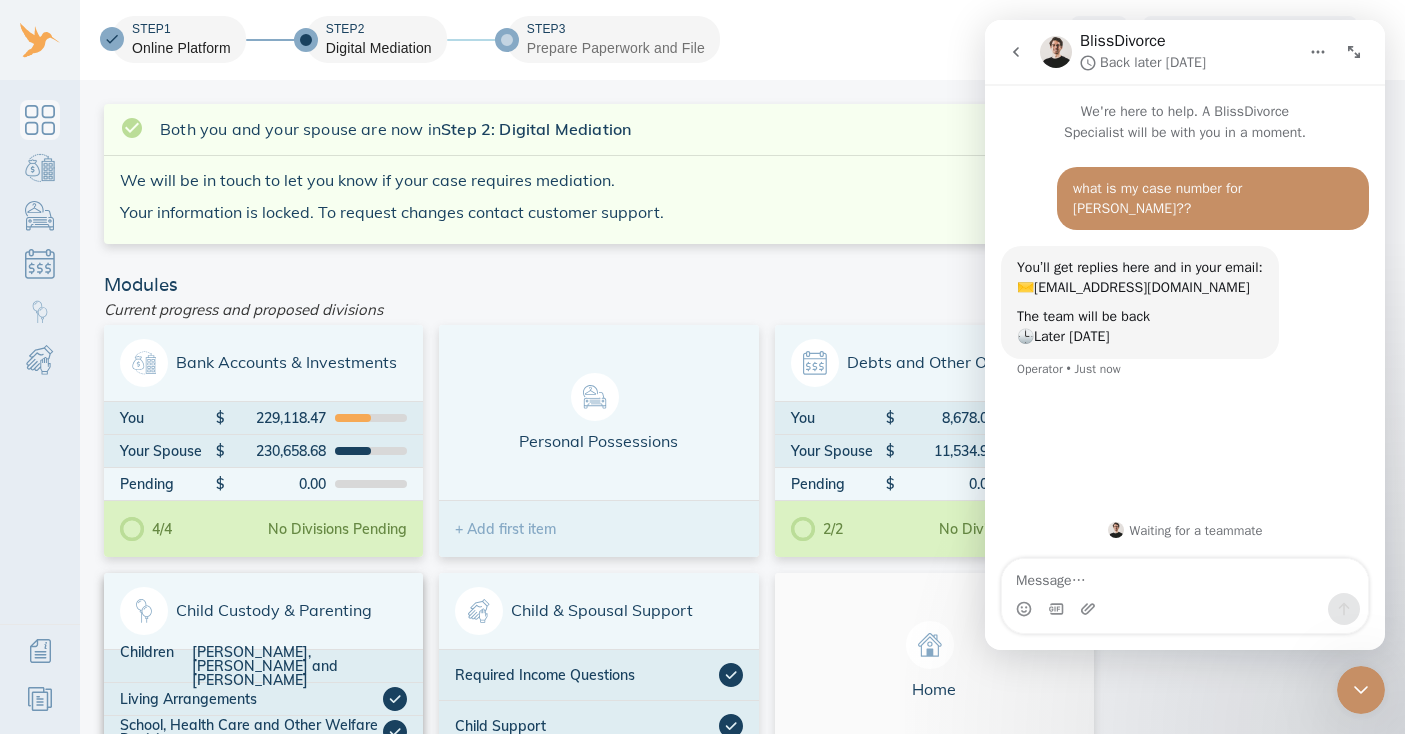 scroll, scrollTop: 0, scrollLeft: 0, axis: both 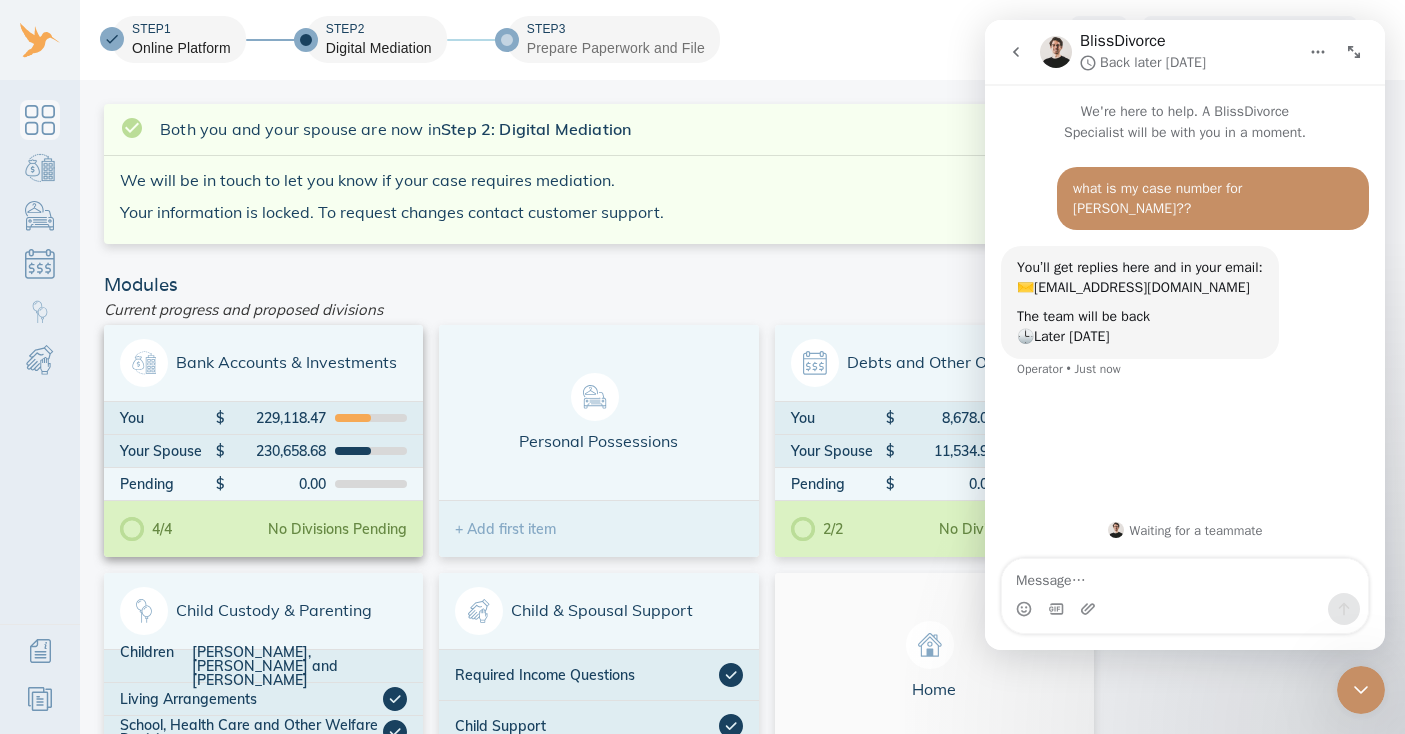 click on "Bank Accounts & Investments" at bounding box center (263, 363) 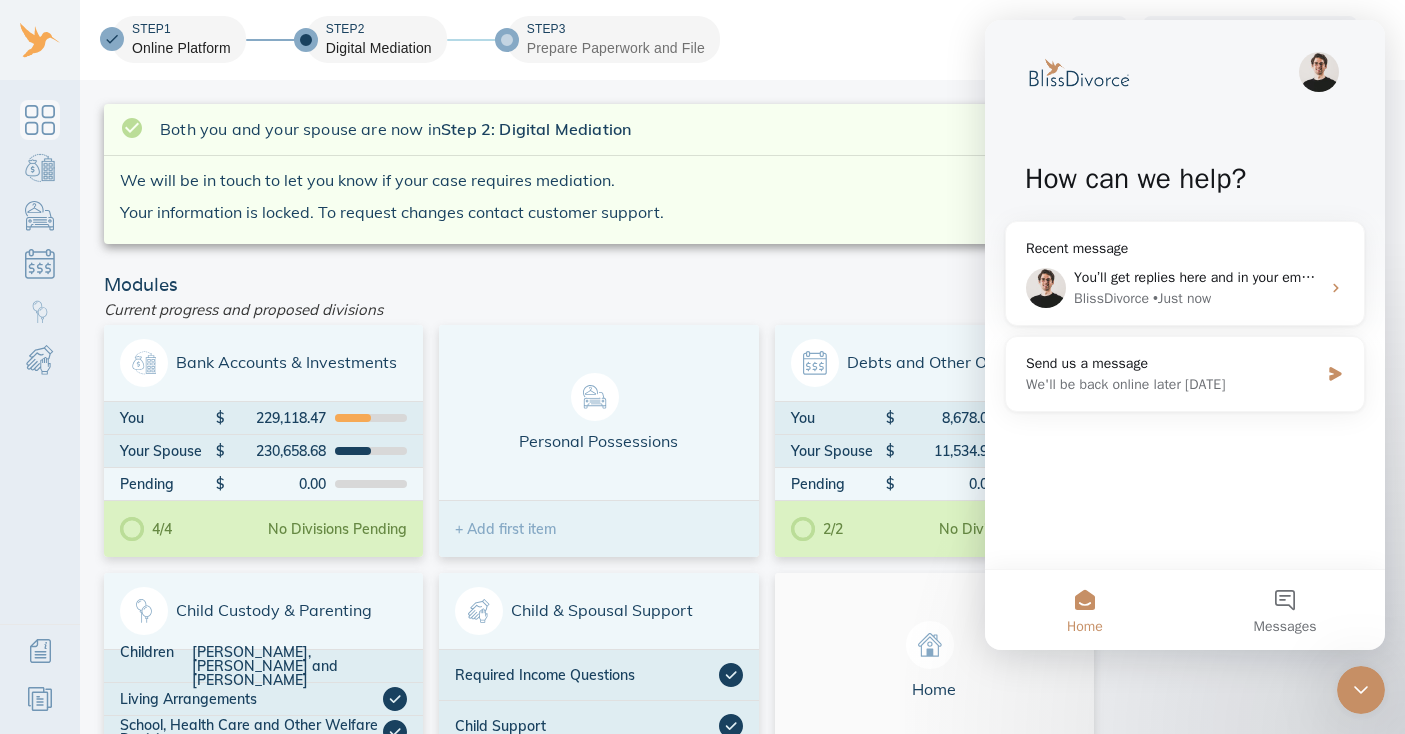 scroll, scrollTop: 0, scrollLeft: 0, axis: both 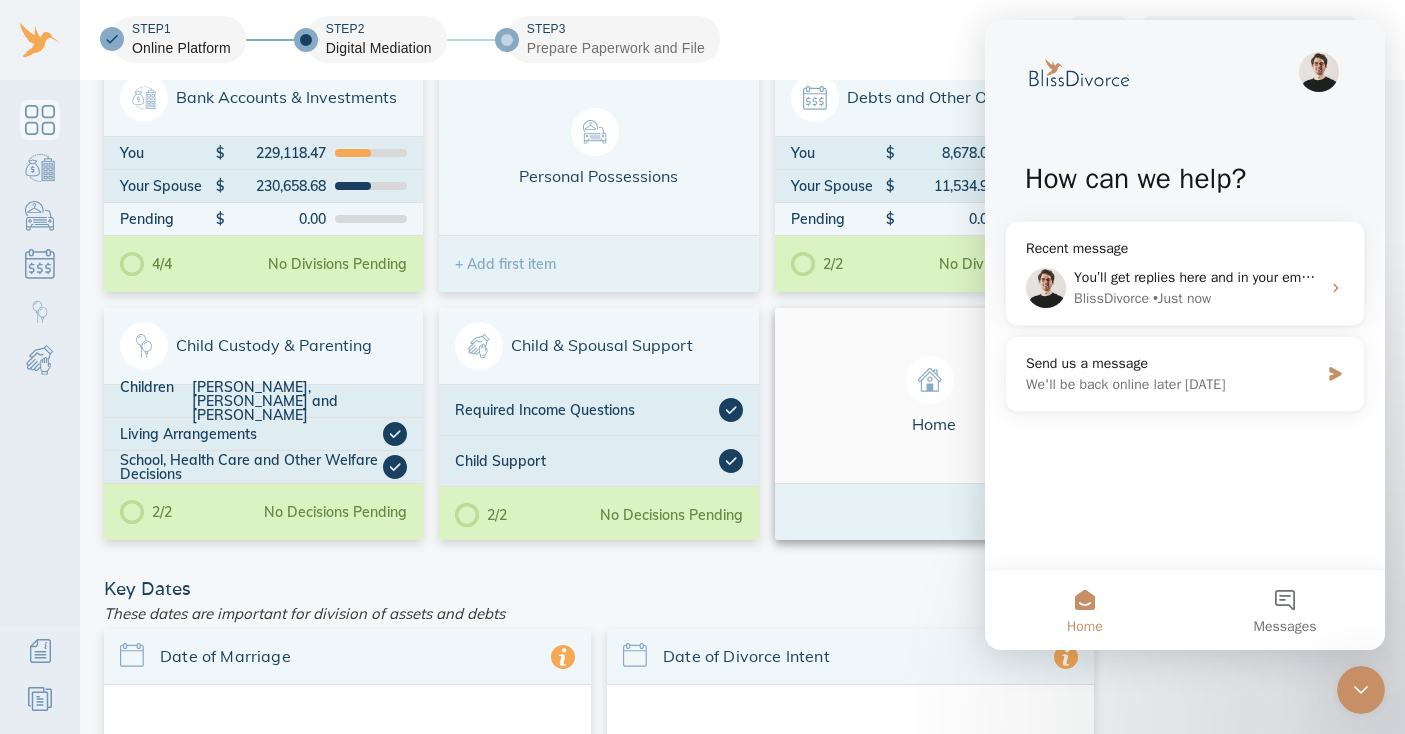 click on "Home" at bounding box center (934, 395) 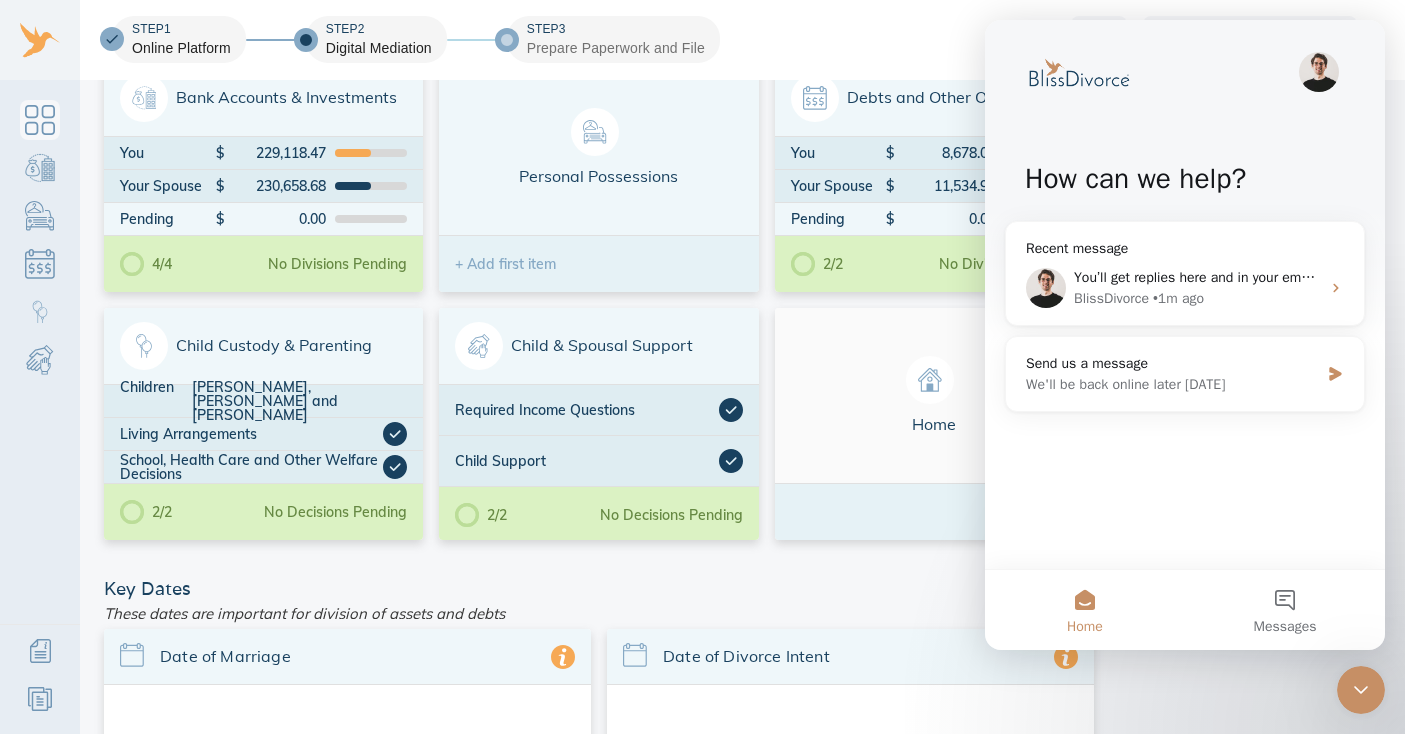 click on "How can we help?" at bounding box center [1185, 183] 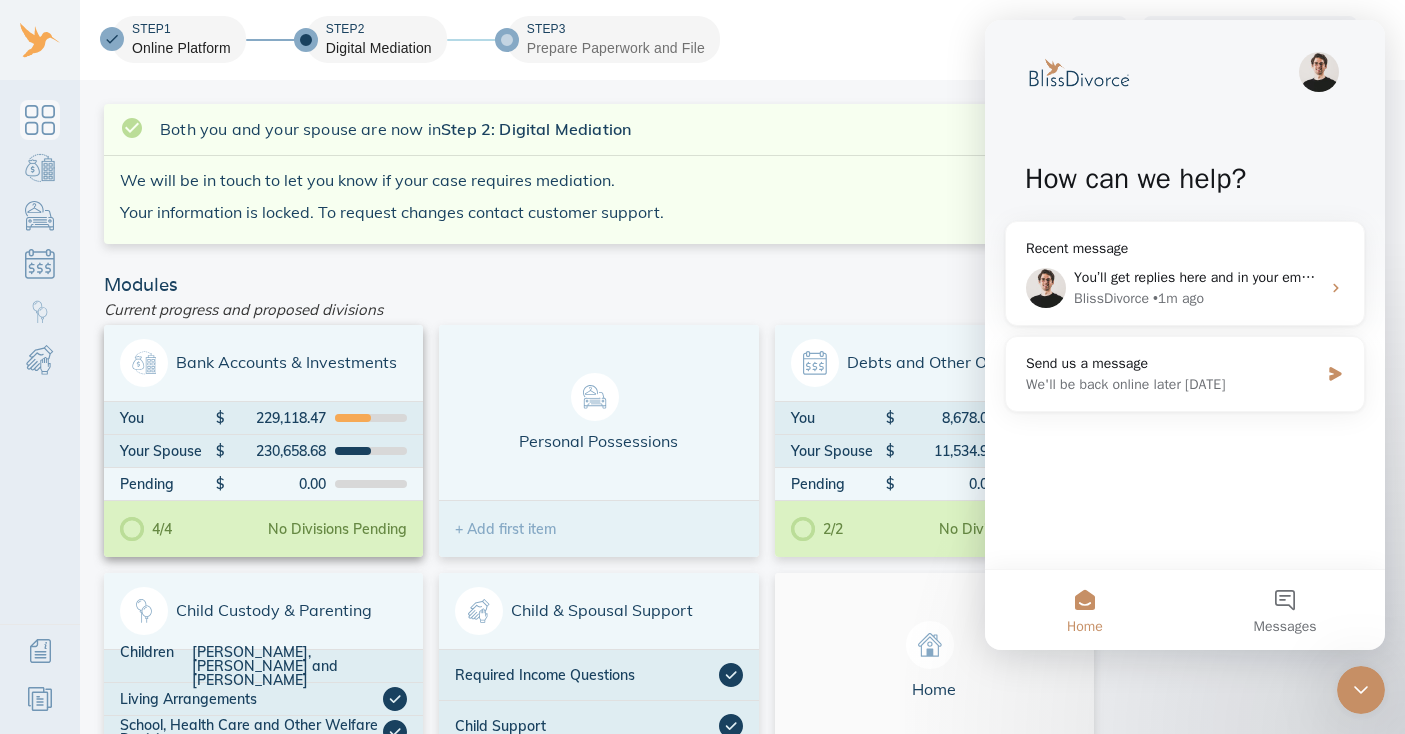scroll, scrollTop: 0, scrollLeft: 0, axis: both 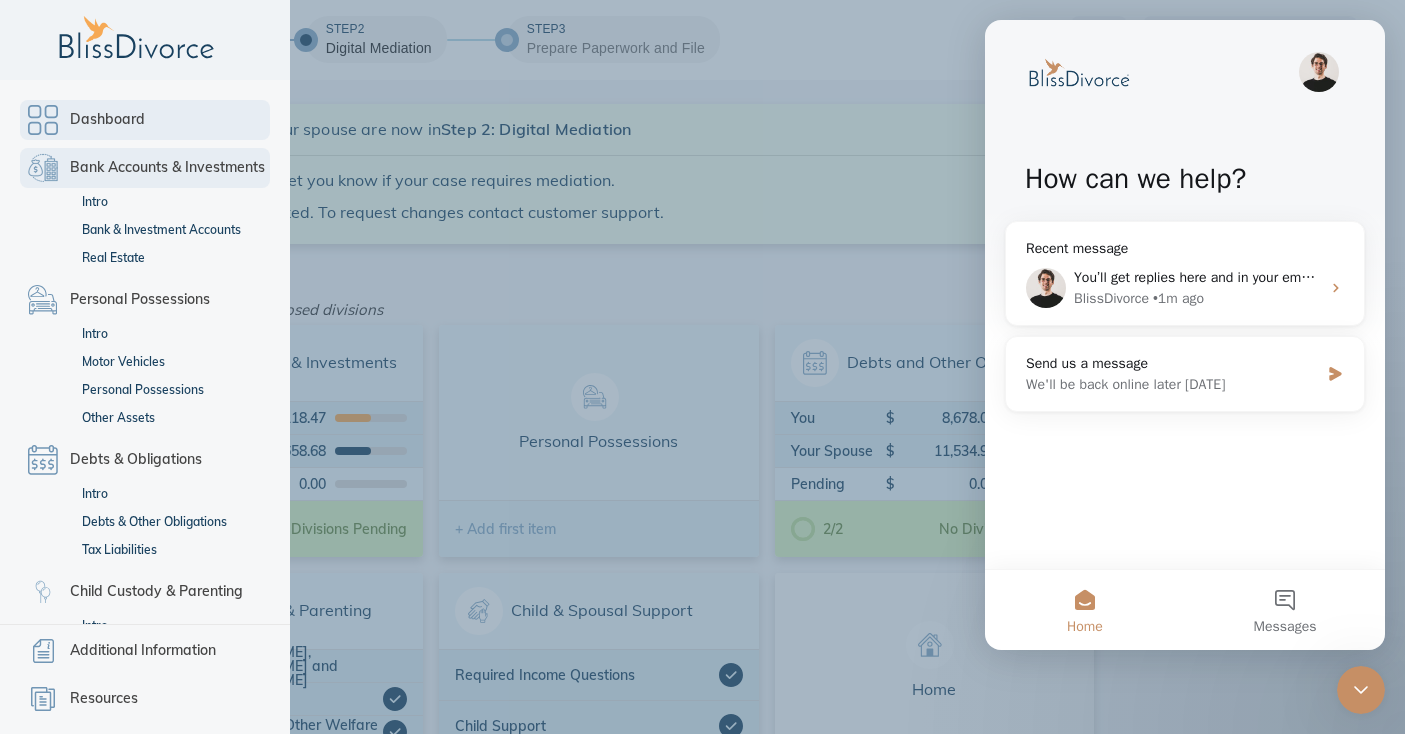 click on "Bank Accounts & Investments" at bounding box center [145, 168] 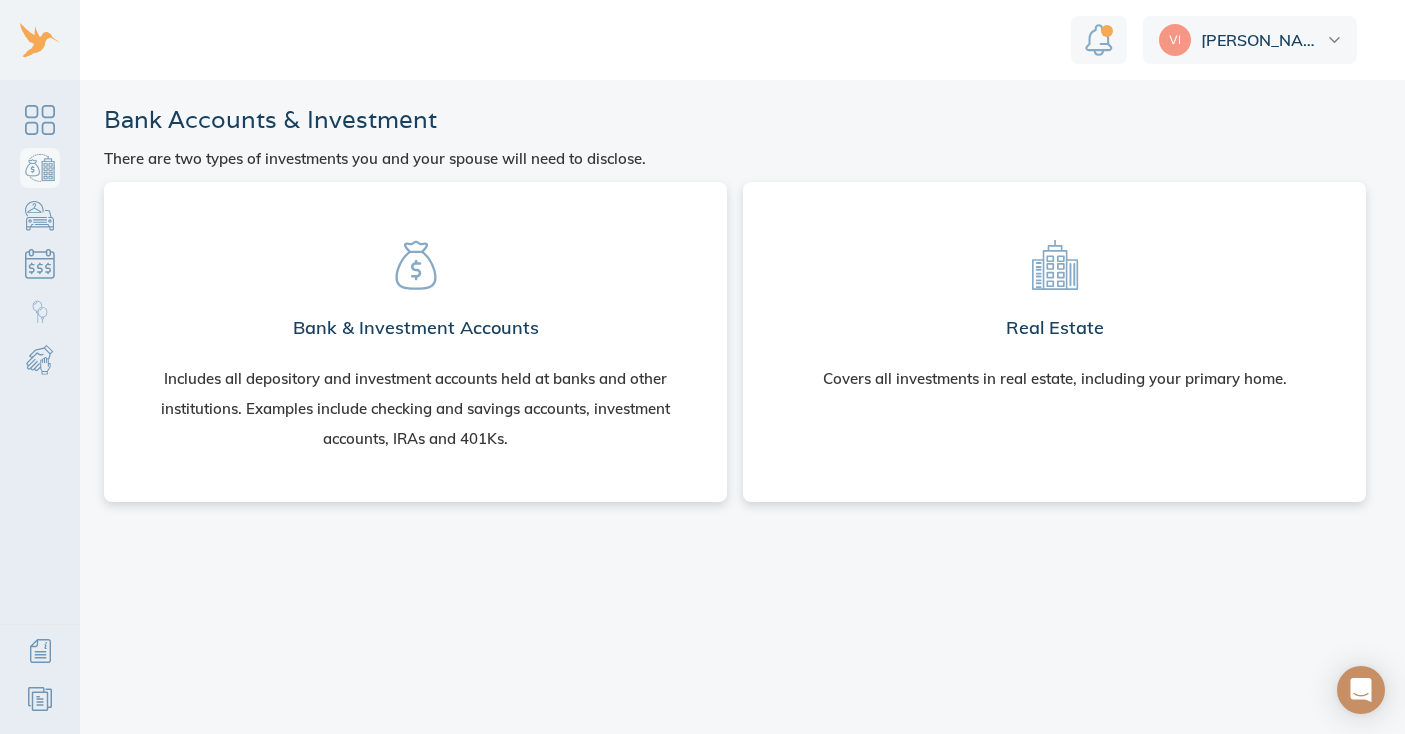 scroll, scrollTop: 0, scrollLeft: 0, axis: both 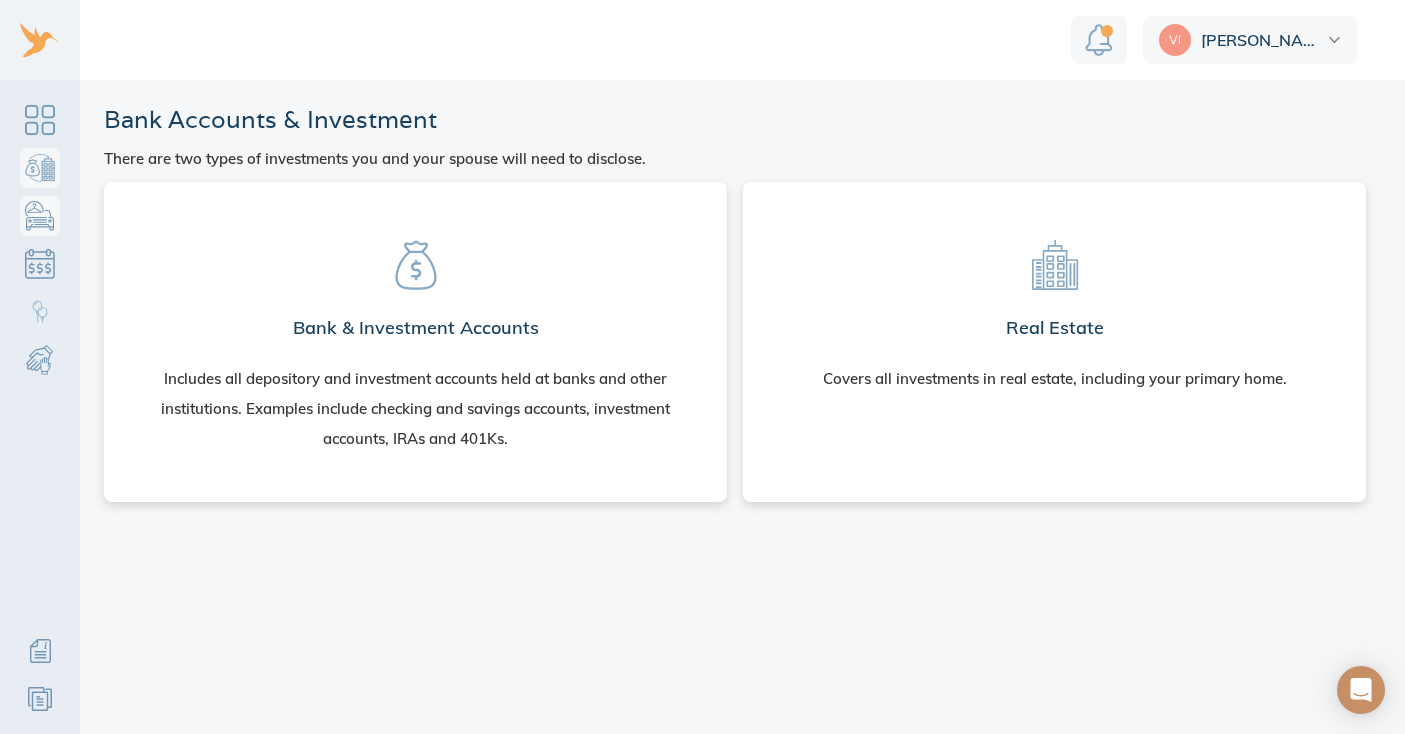 click at bounding box center [40, 216] 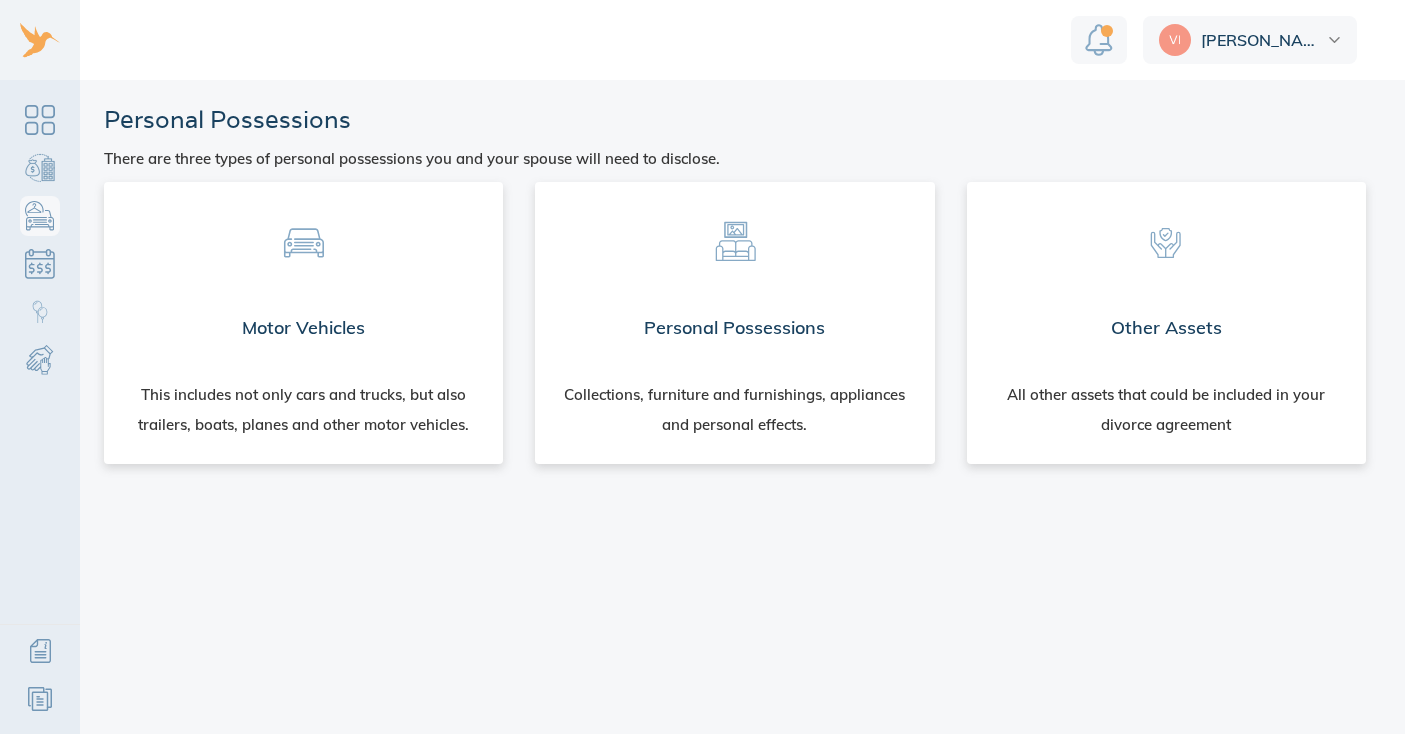 scroll, scrollTop: 0, scrollLeft: 0, axis: both 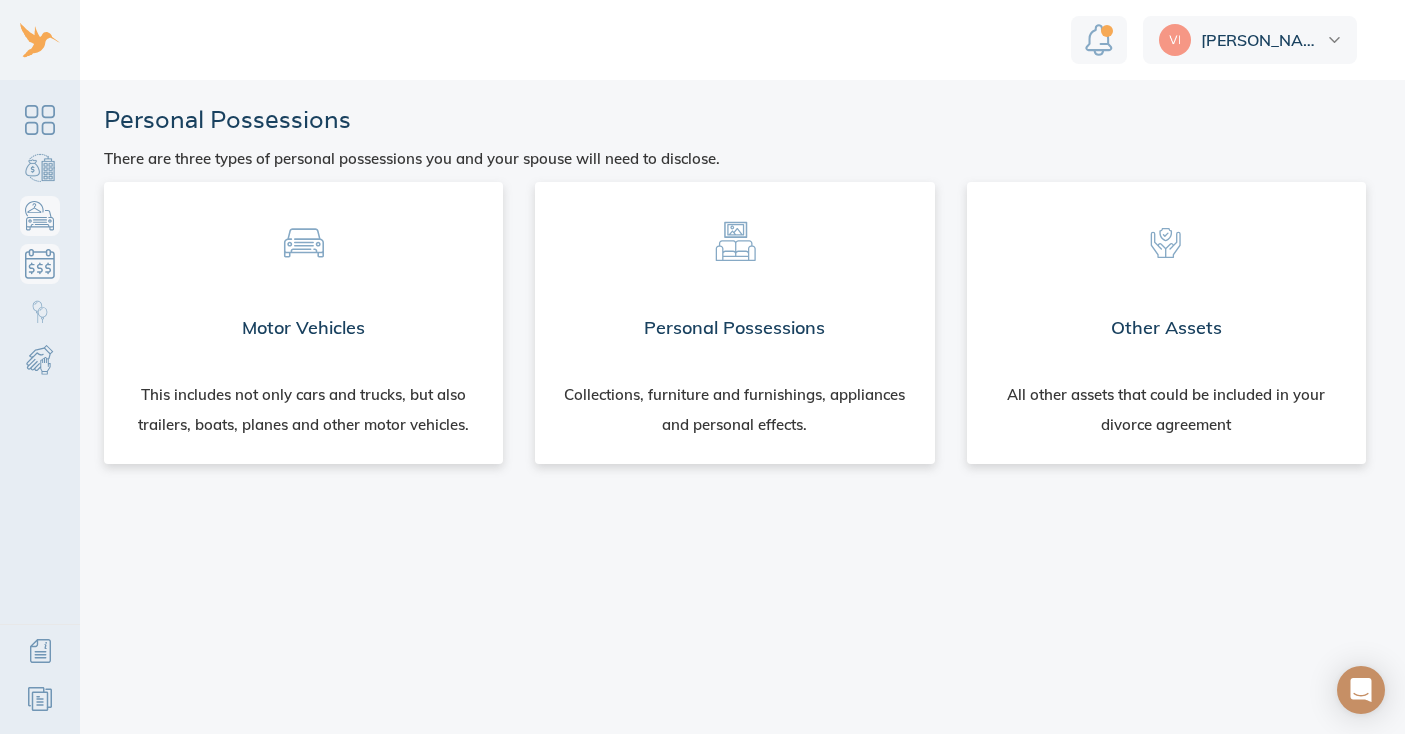 click at bounding box center [40, 264] 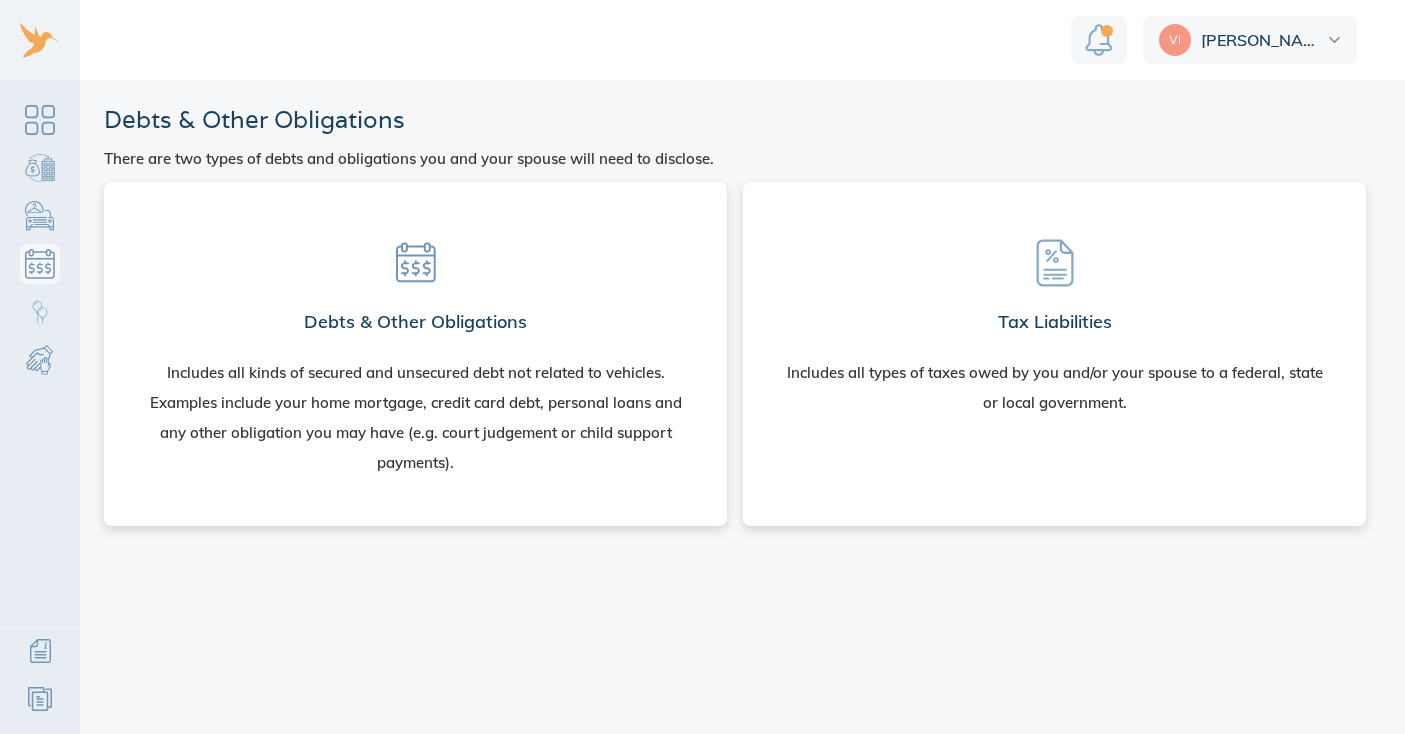 scroll, scrollTop: 0, scrollLeft: 0, axis: both 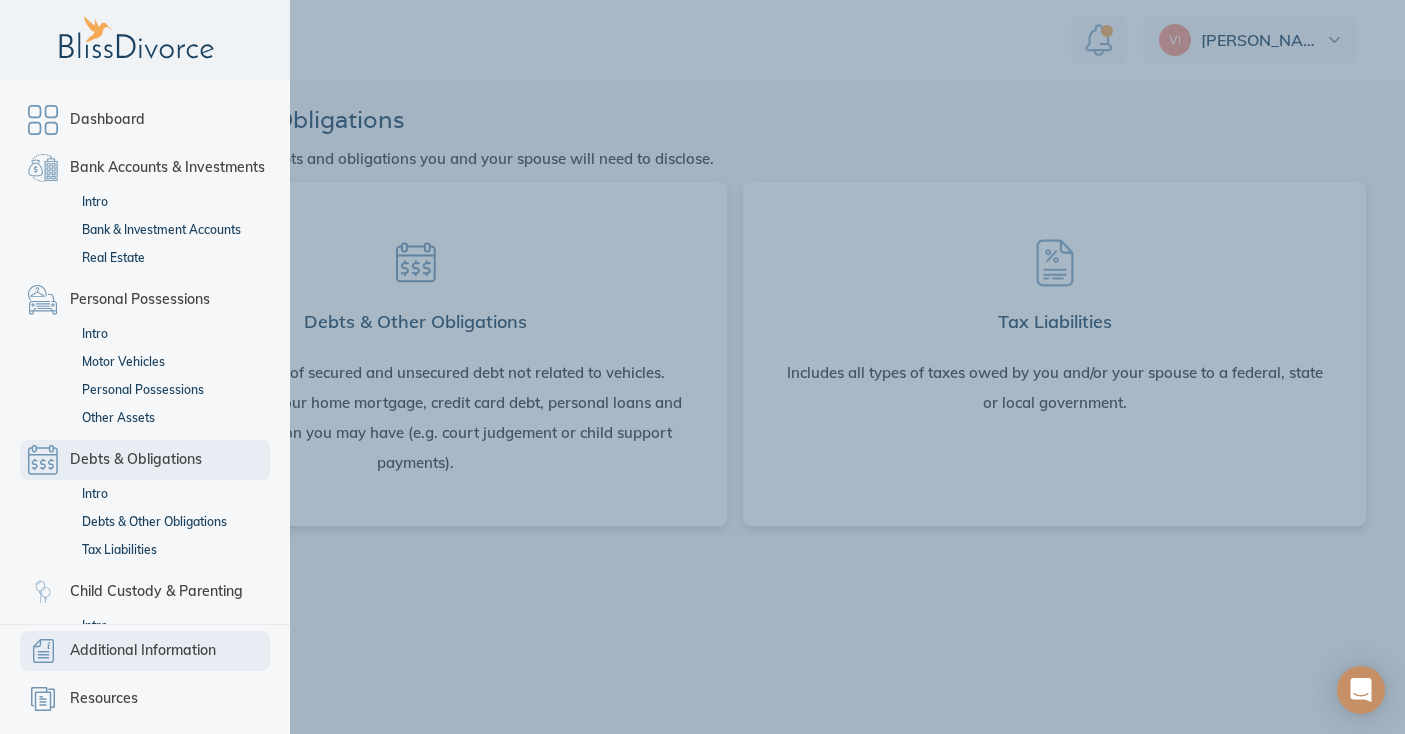 click on "Additional Information" at bounding box center [143, 651] 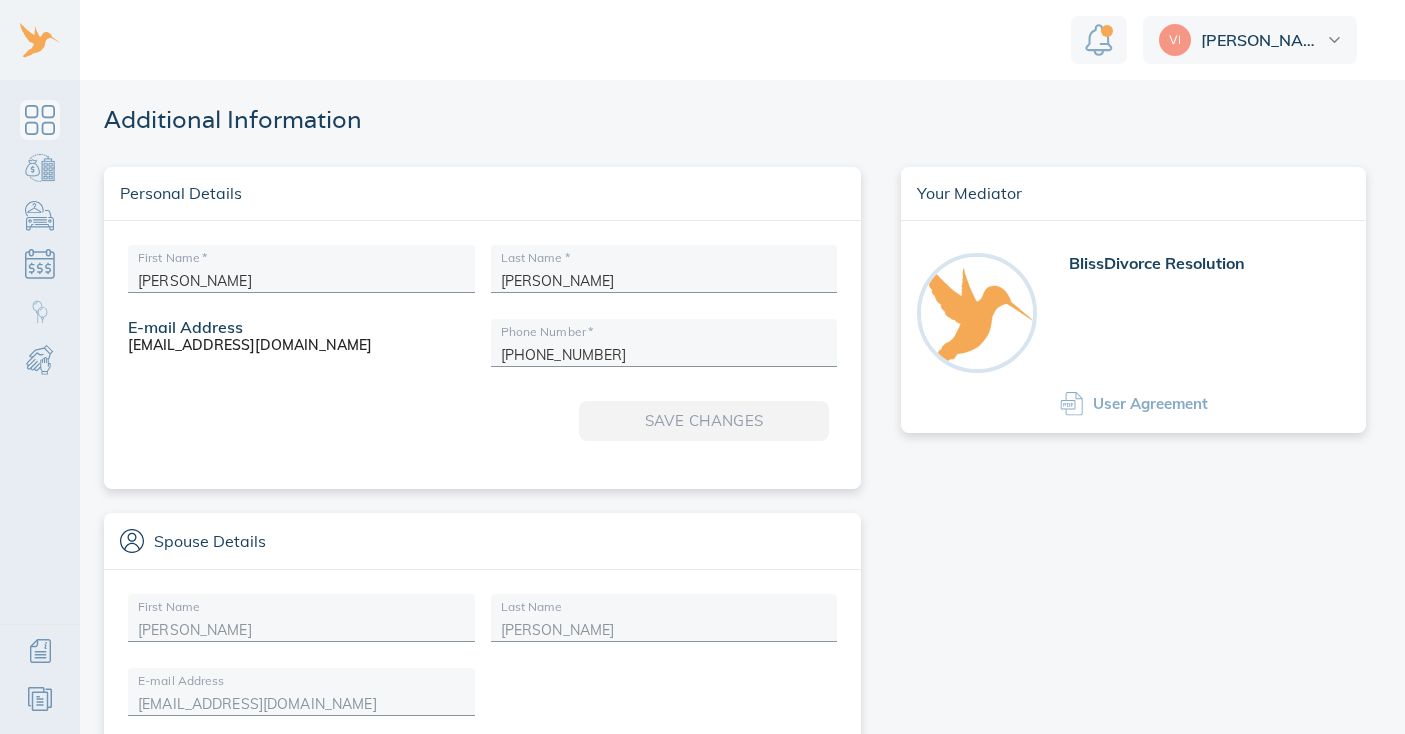 scroll, scrollTop: 0, scrollLeft: 0, axis: both 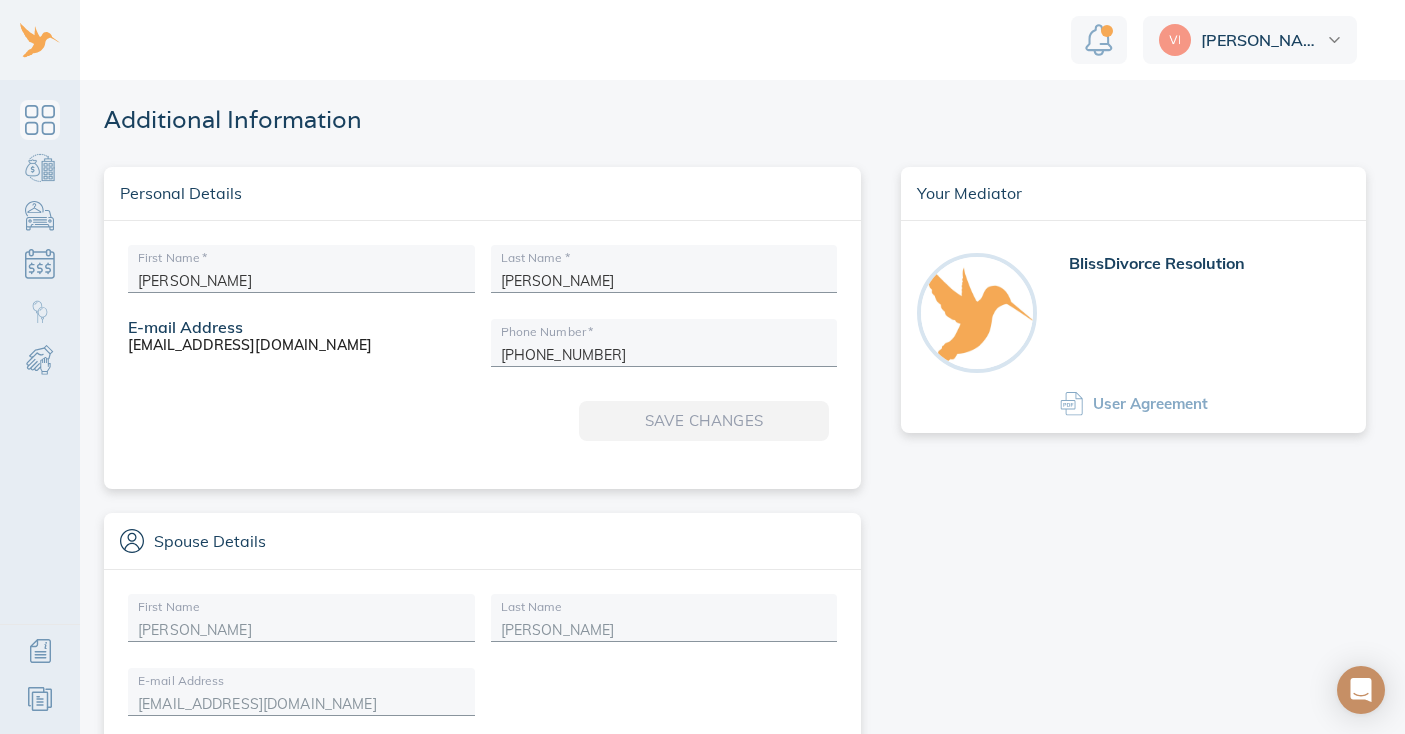 click at bounding box center (40, 120) 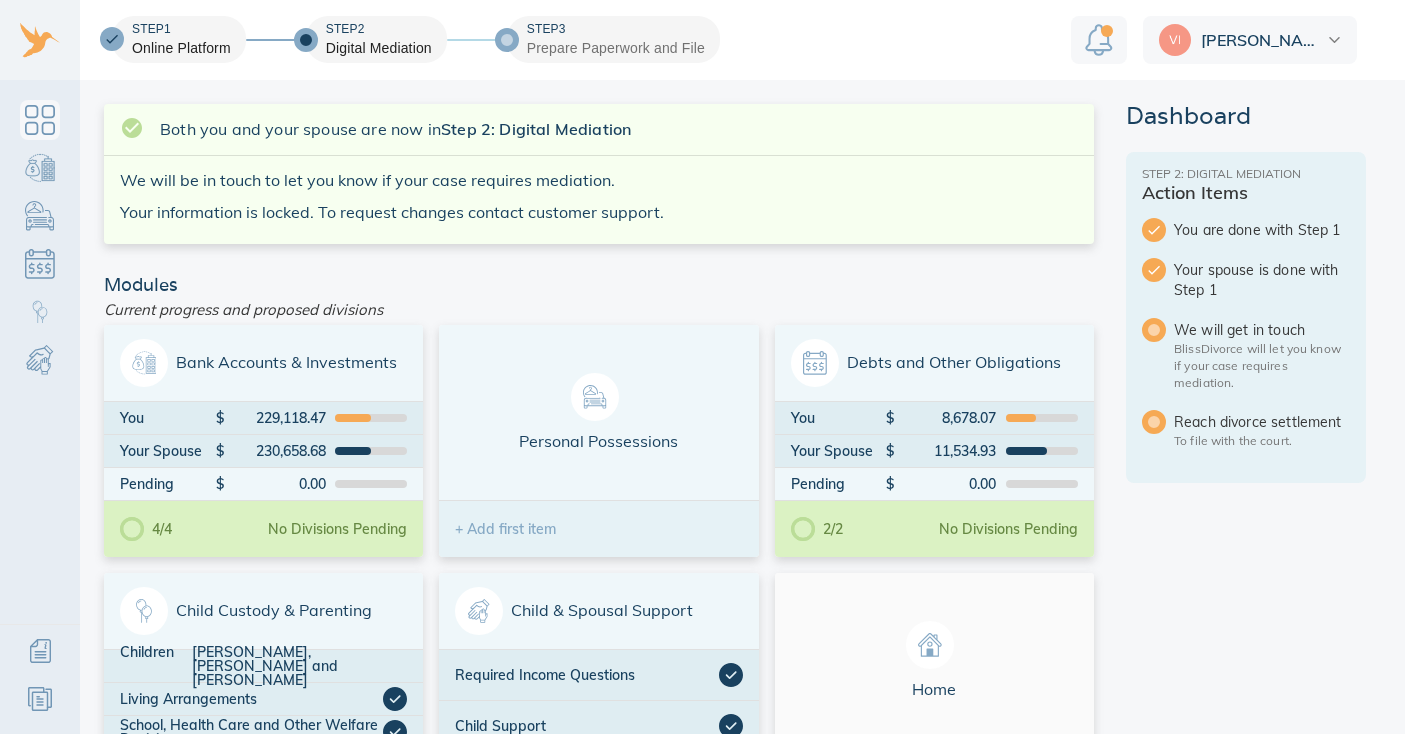 scroll, scrollTop: 0, scrollLeft: 0, axis: both 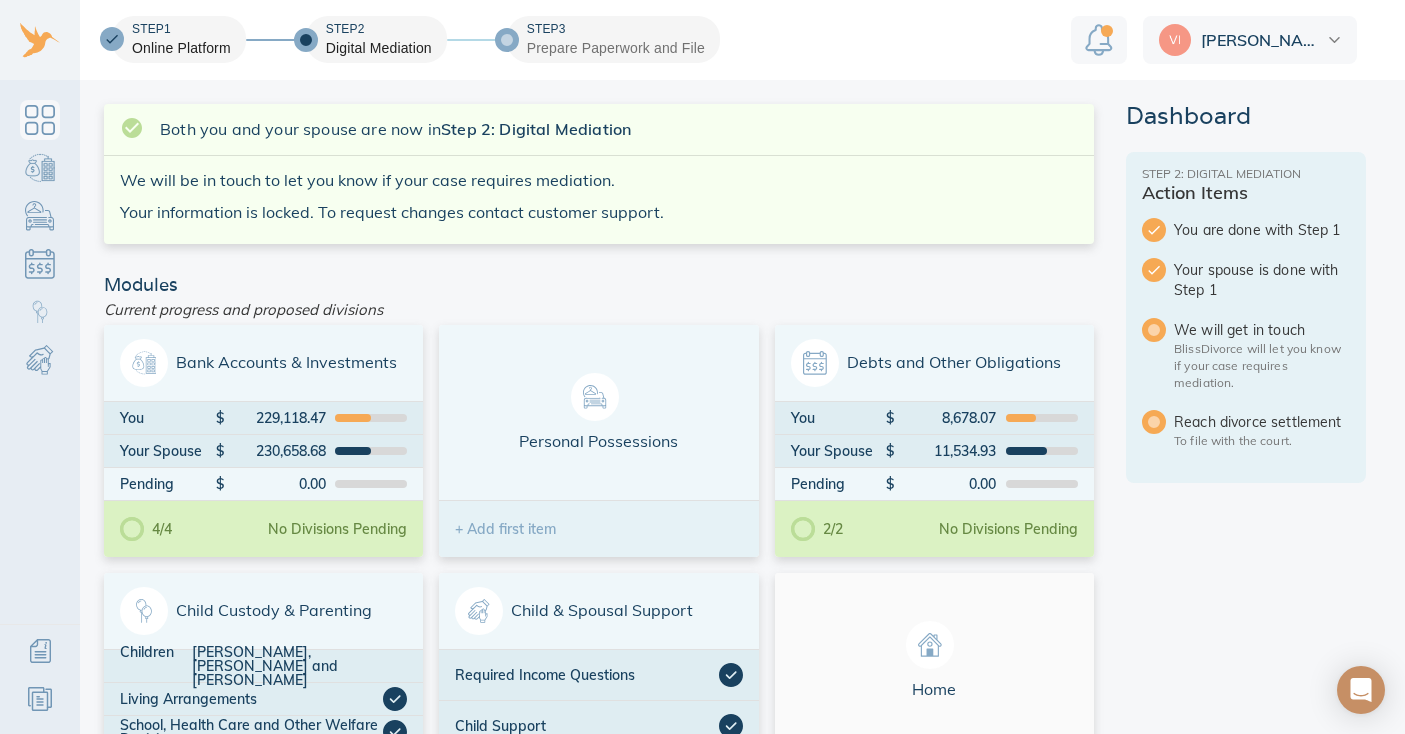 click at bounding box center [513, 40] 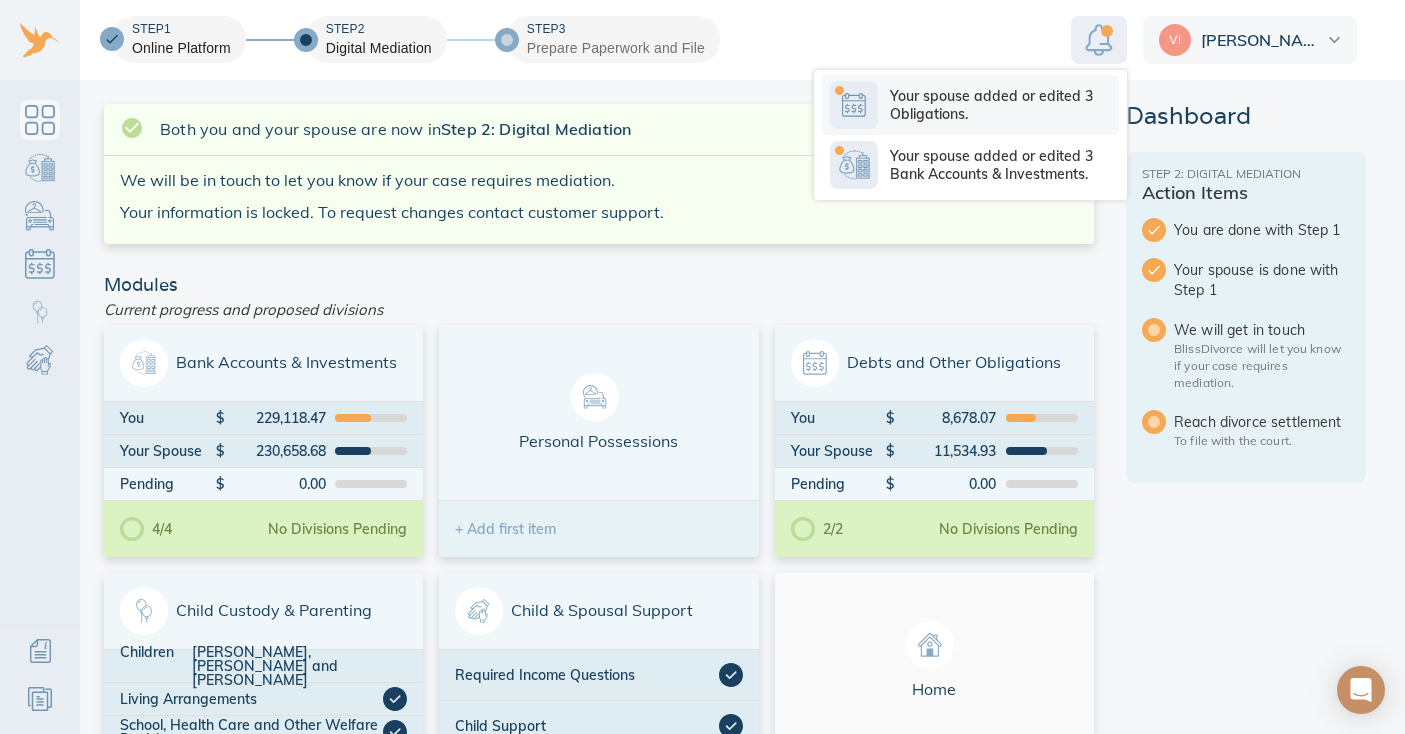 click on "Your spouse added or edited 3 Obligations." at bounding box center (1004, 105) 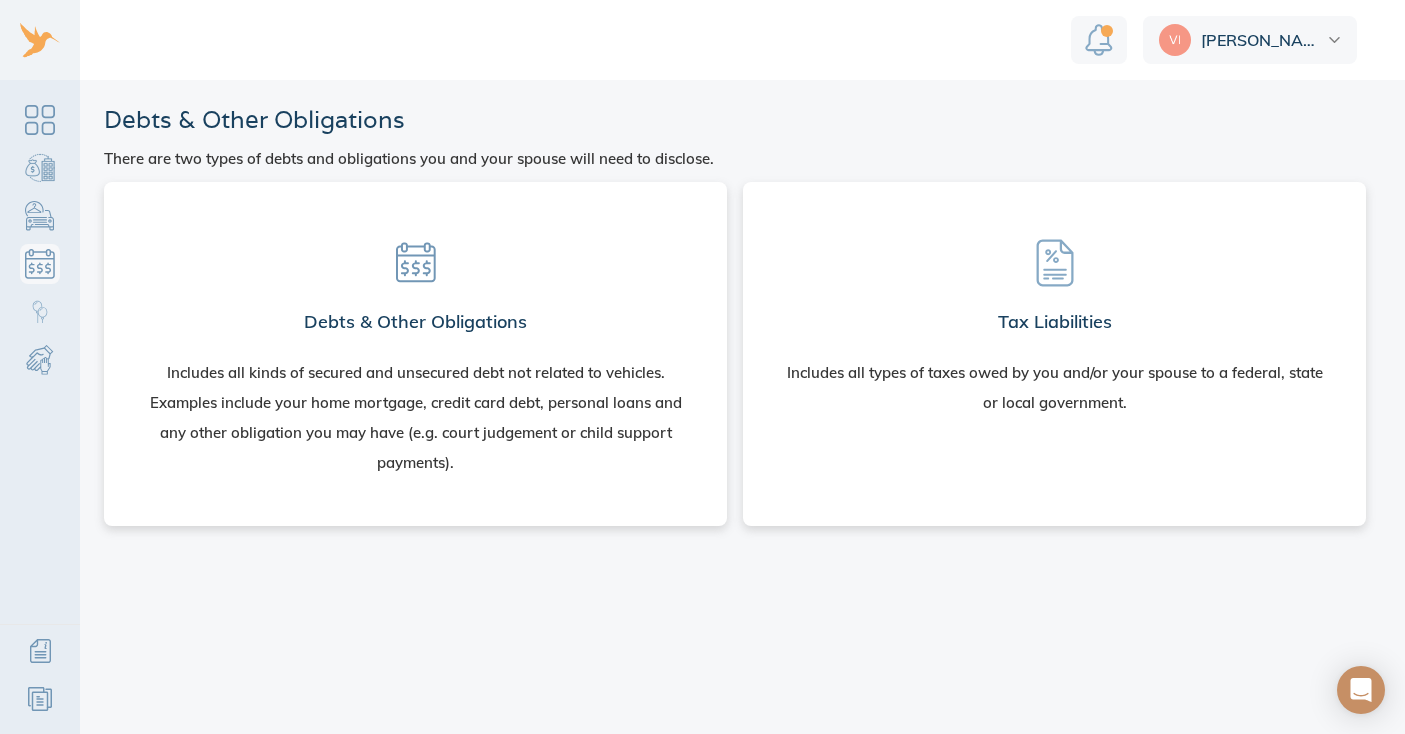 scroll, scrollTop: 0, scrollLeft: 0, axis: both 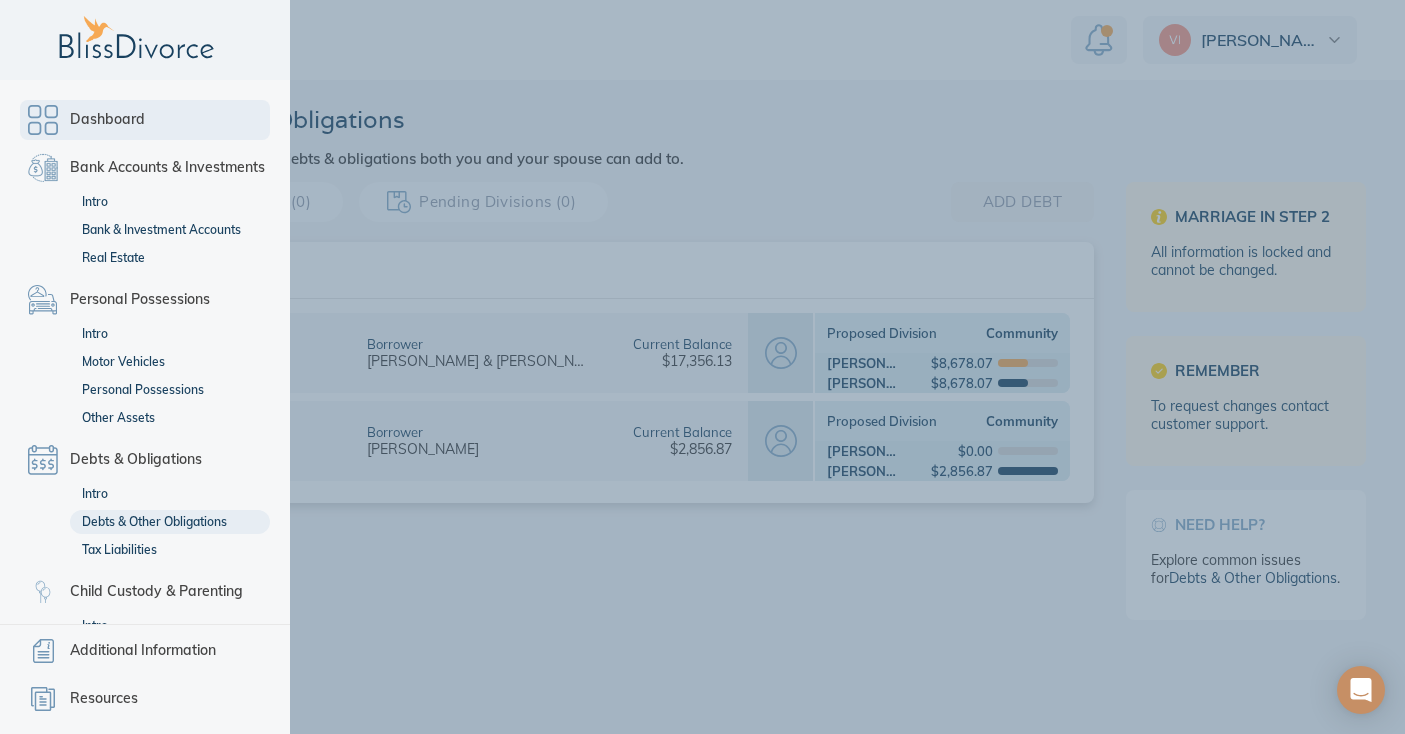 click on "Dashboard" at bounding box center (145, 120) 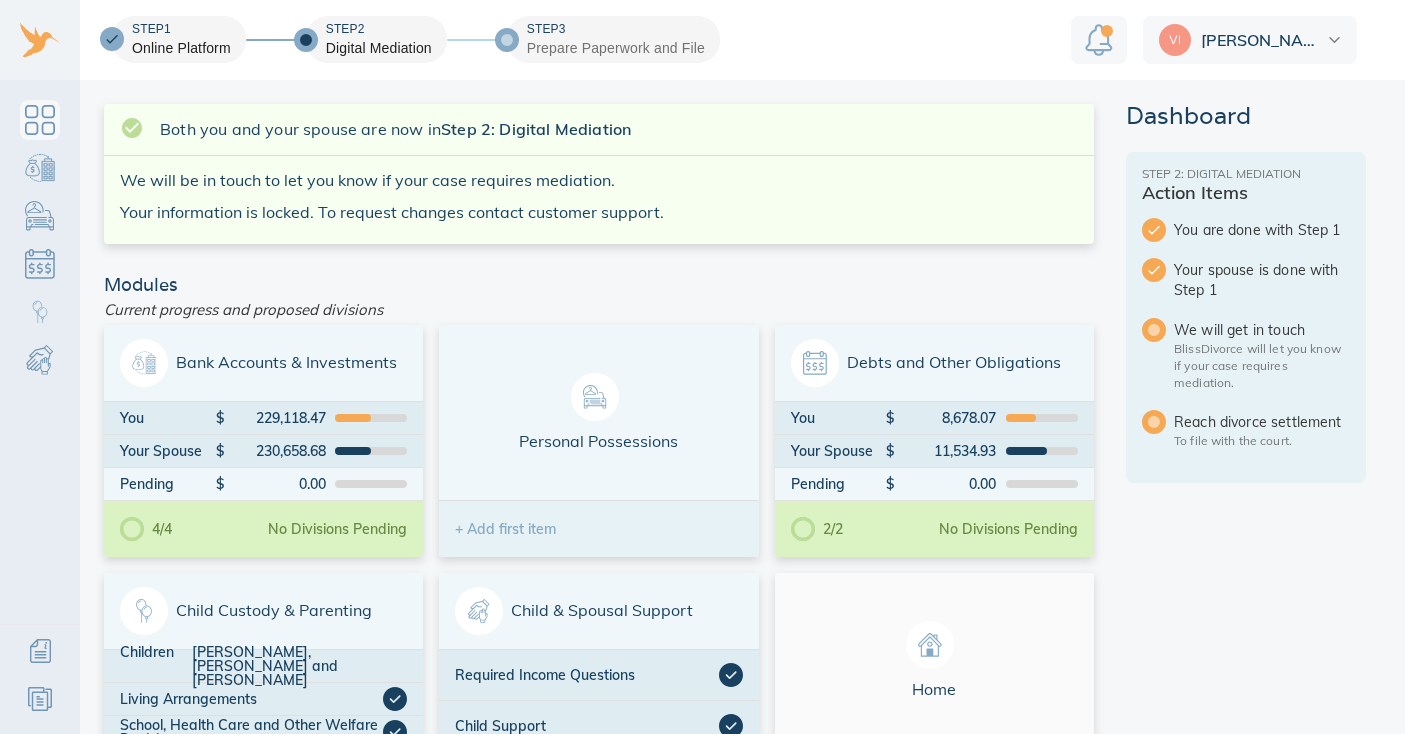 scroll, scrollTop: 0, scrollLeft: 0, axis: both 